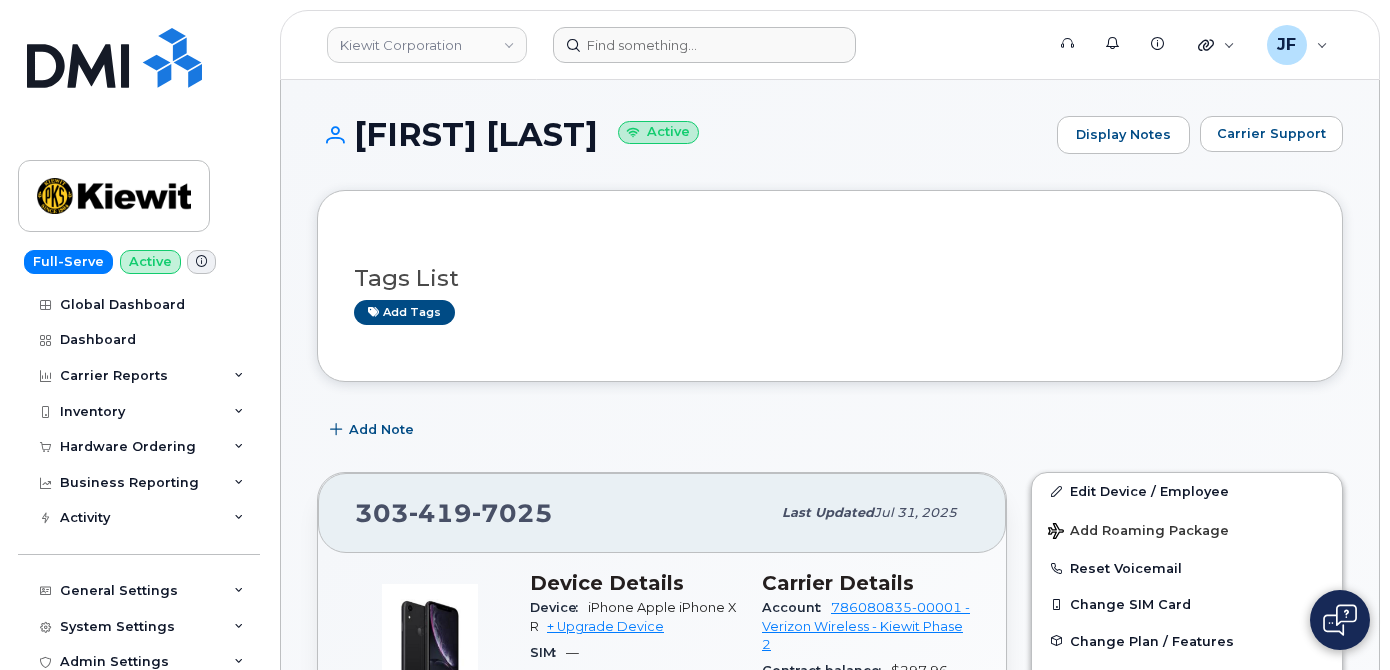 scroll, scrollTop: 272, scrollLeft: 0, axis: vertical 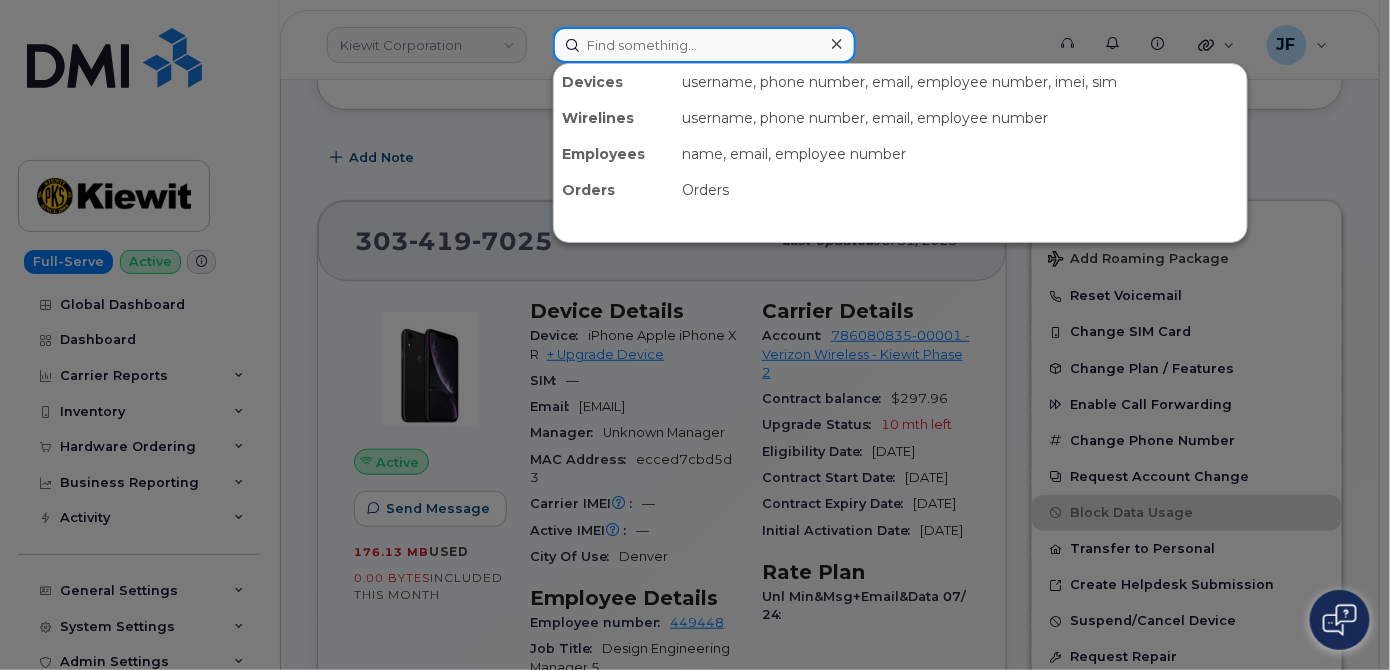 click at bounding box center [704, 45] 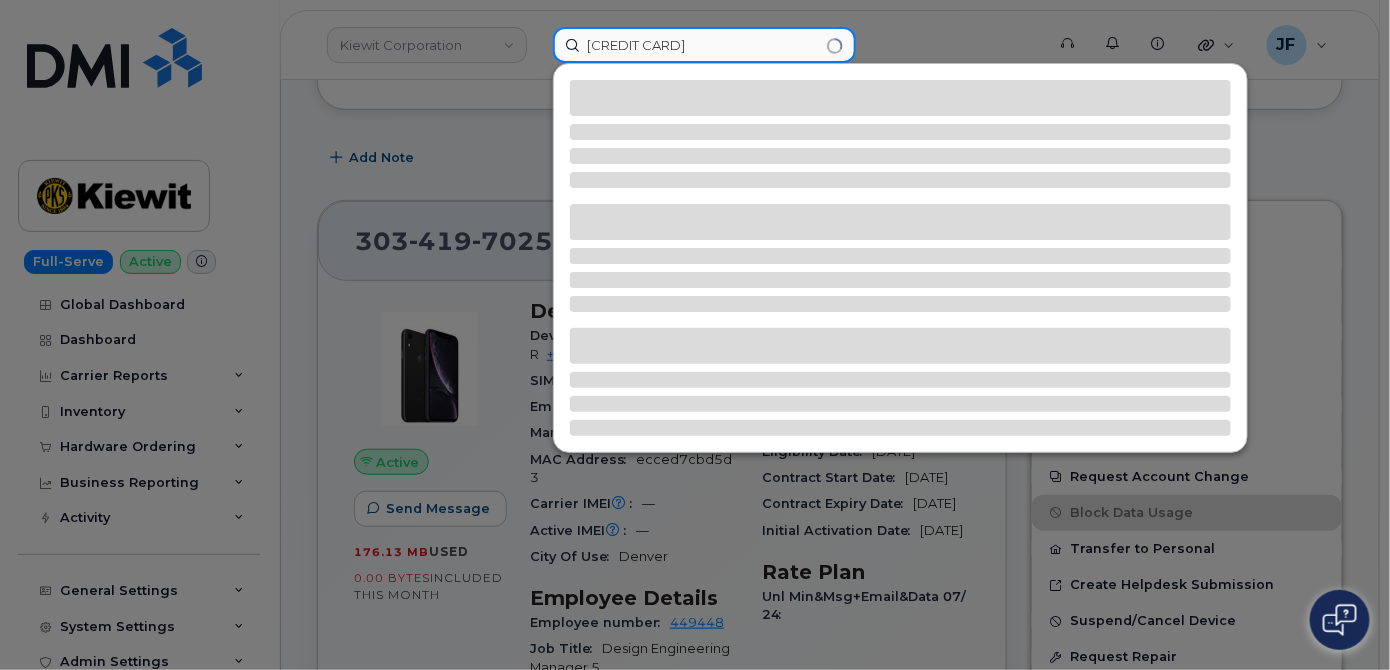 type on "[CREDIT CARD]" 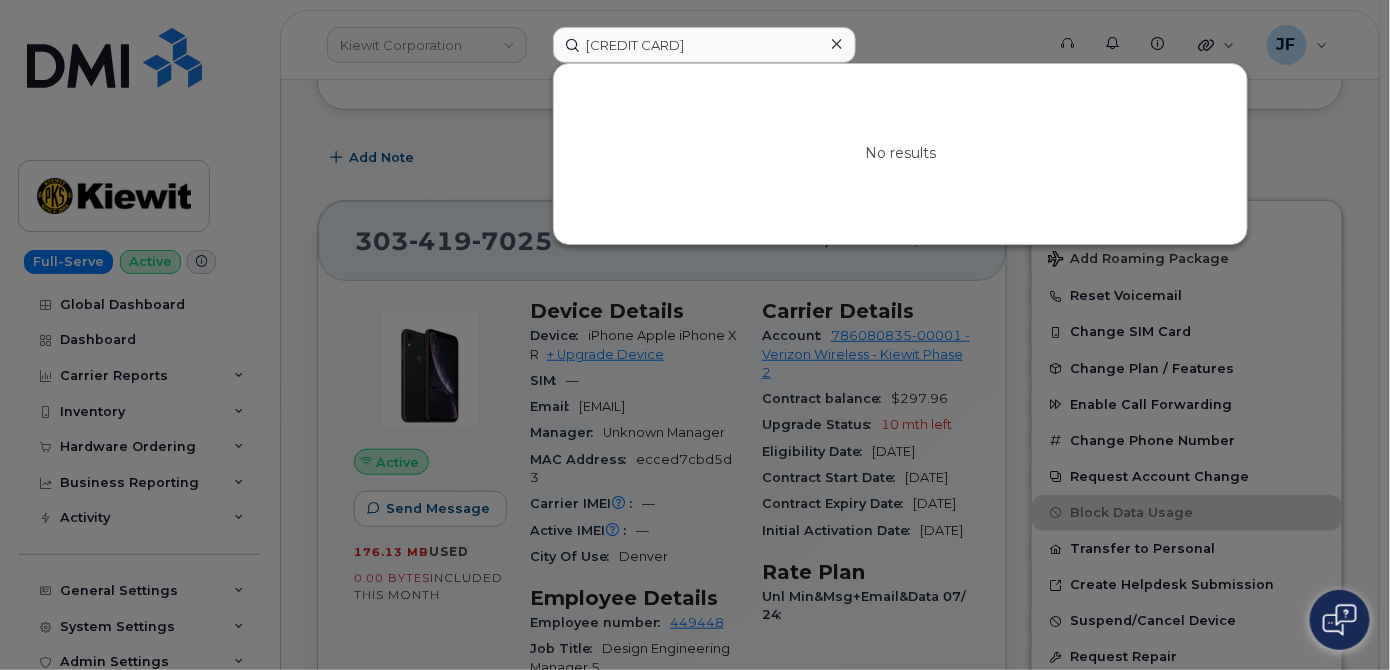 click 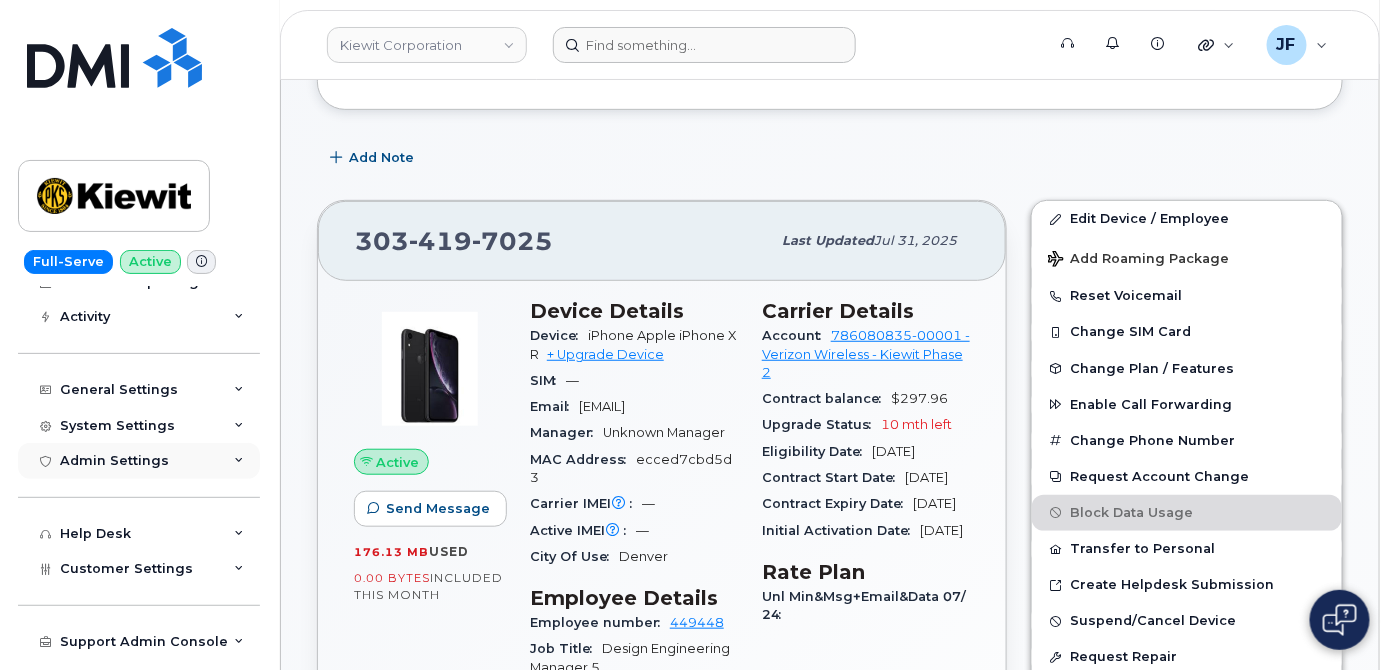scroll, scrollTop: 260, scrollLeft: 0, axis: vertical 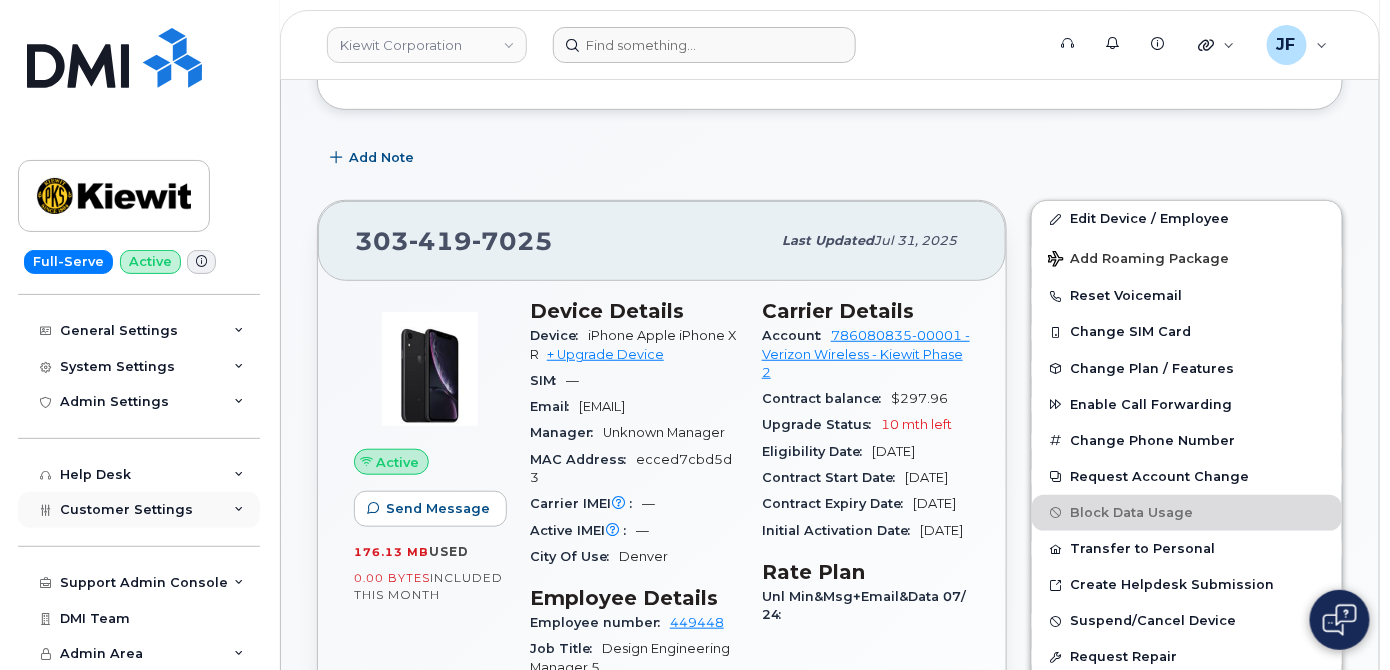 click on "Customer Settings" at bounding box center (126, 509) 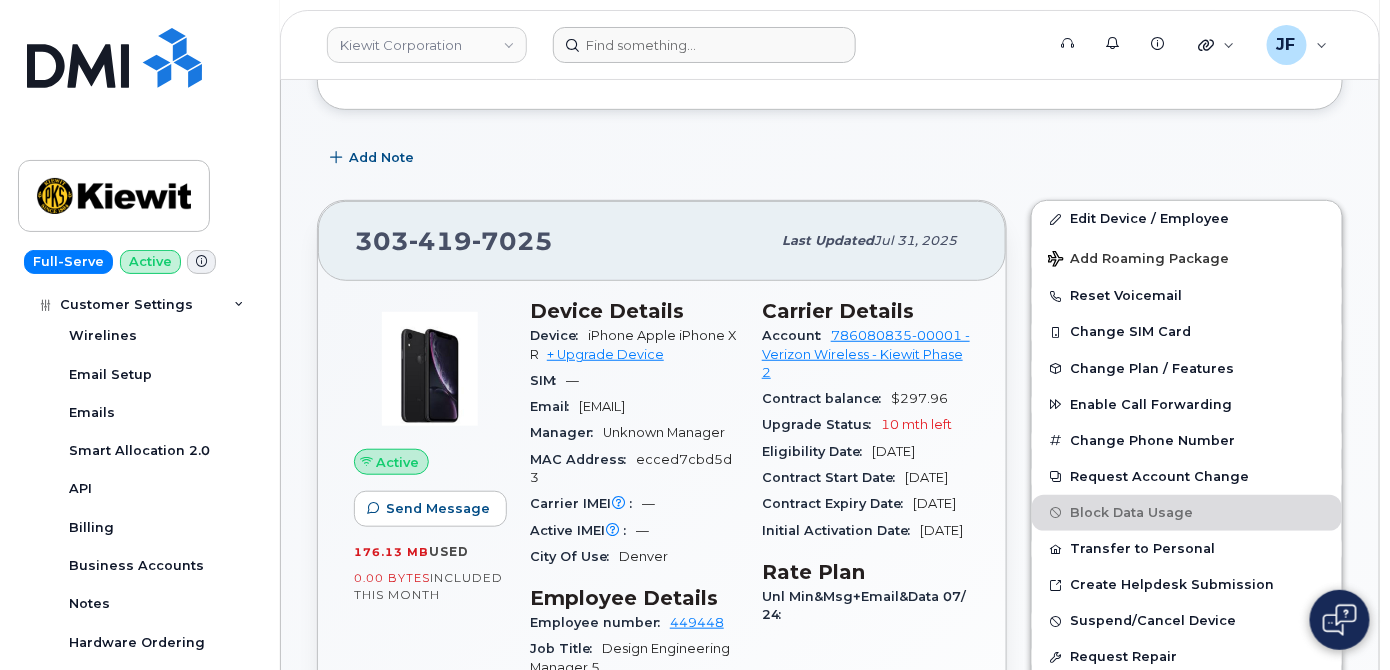 scroll, scrollTop: 714, scrollLeft: 0, axis: vertical 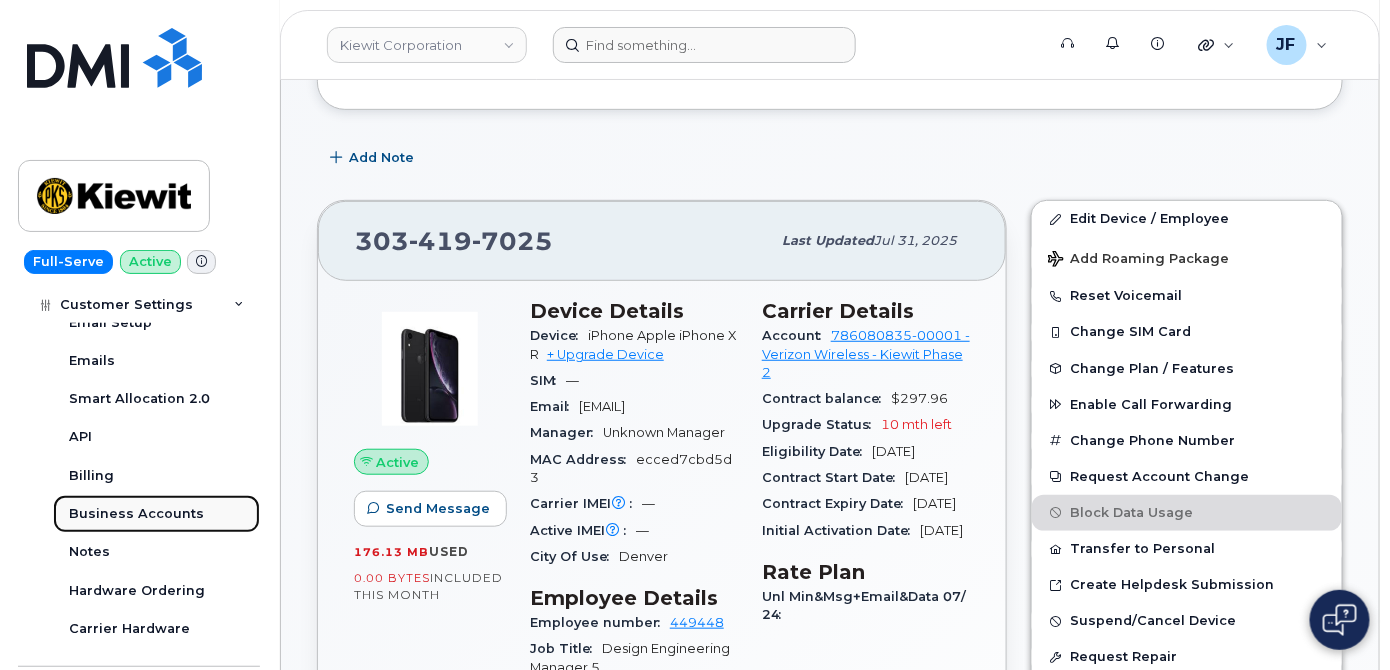 click on "Business Accounts" at bounding box center (136, 514) 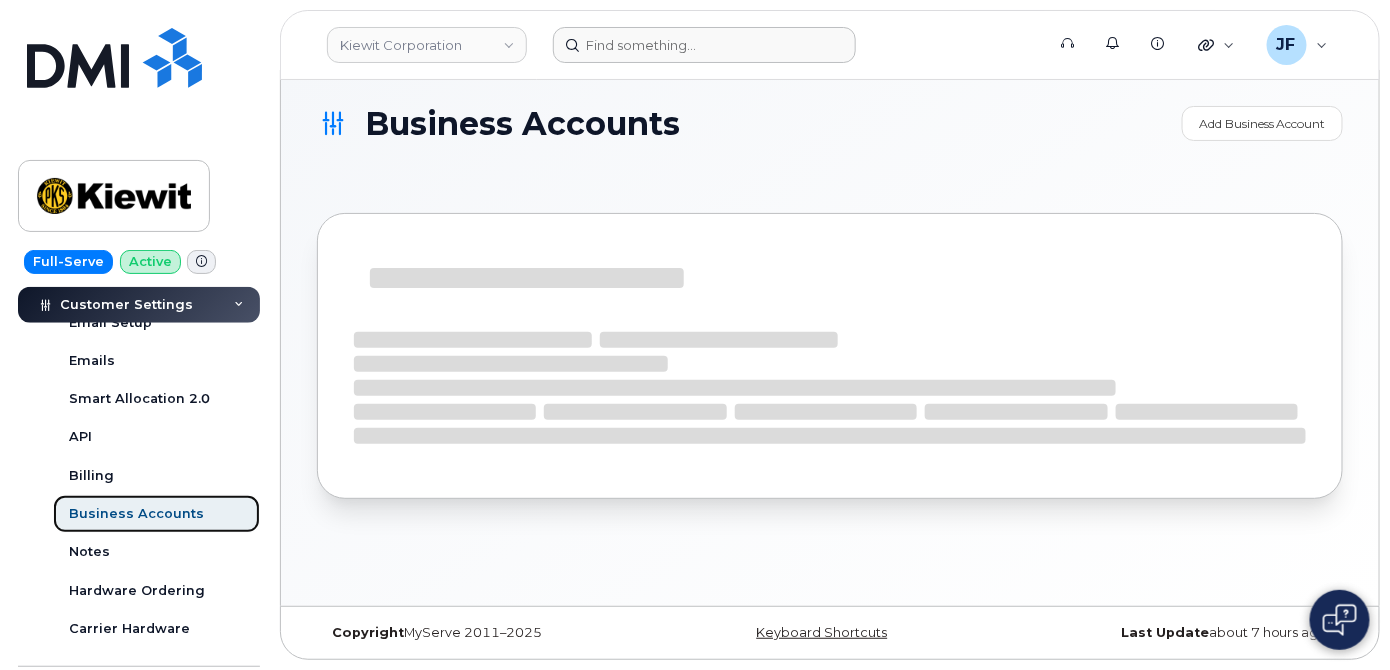 scroll, scrollTop: 0, scrollLeft: 0, axis: both 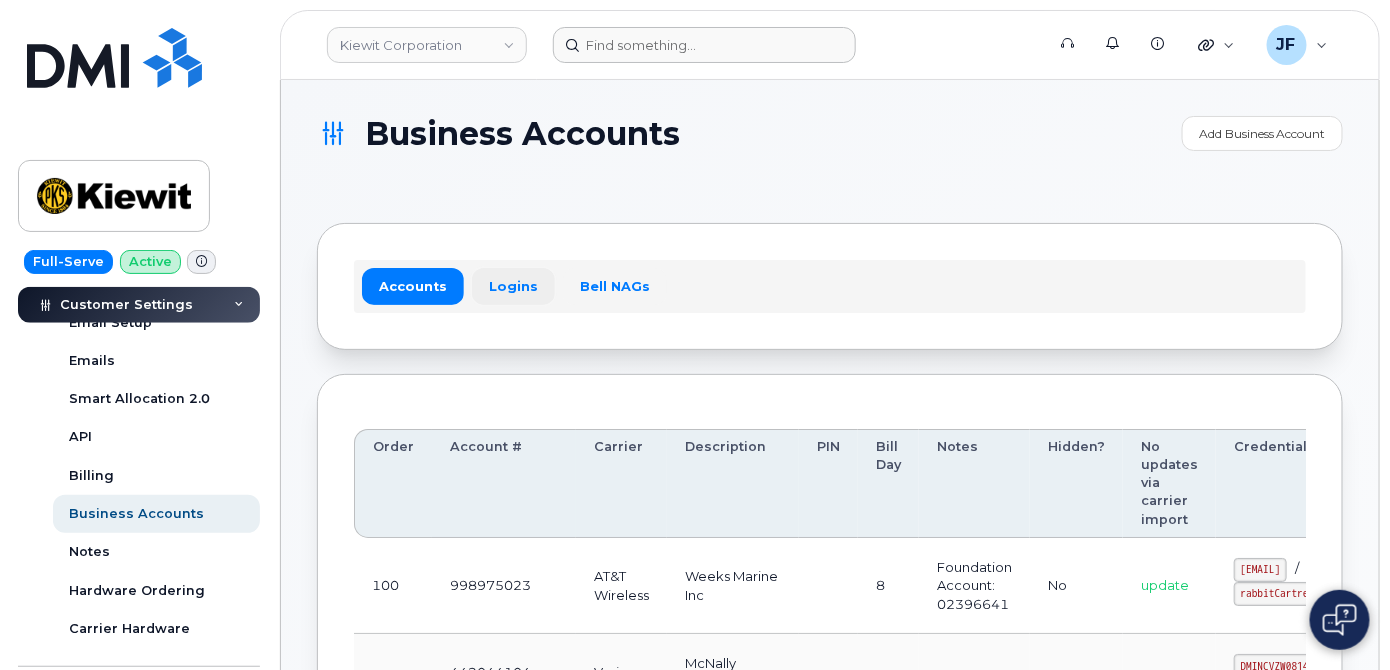 click on "Logins" at bounding box center [513, 286] 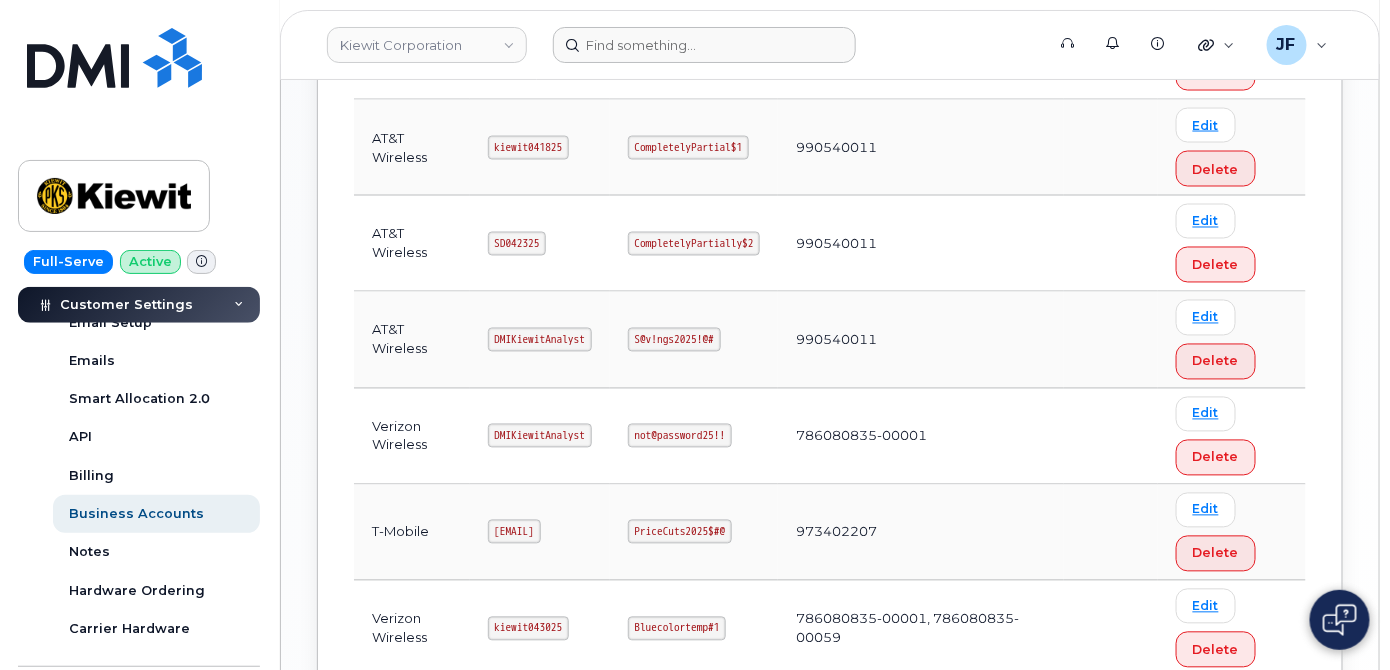 scroll, scrollTop: 1248, scrollLeft: 0, axis: vertical 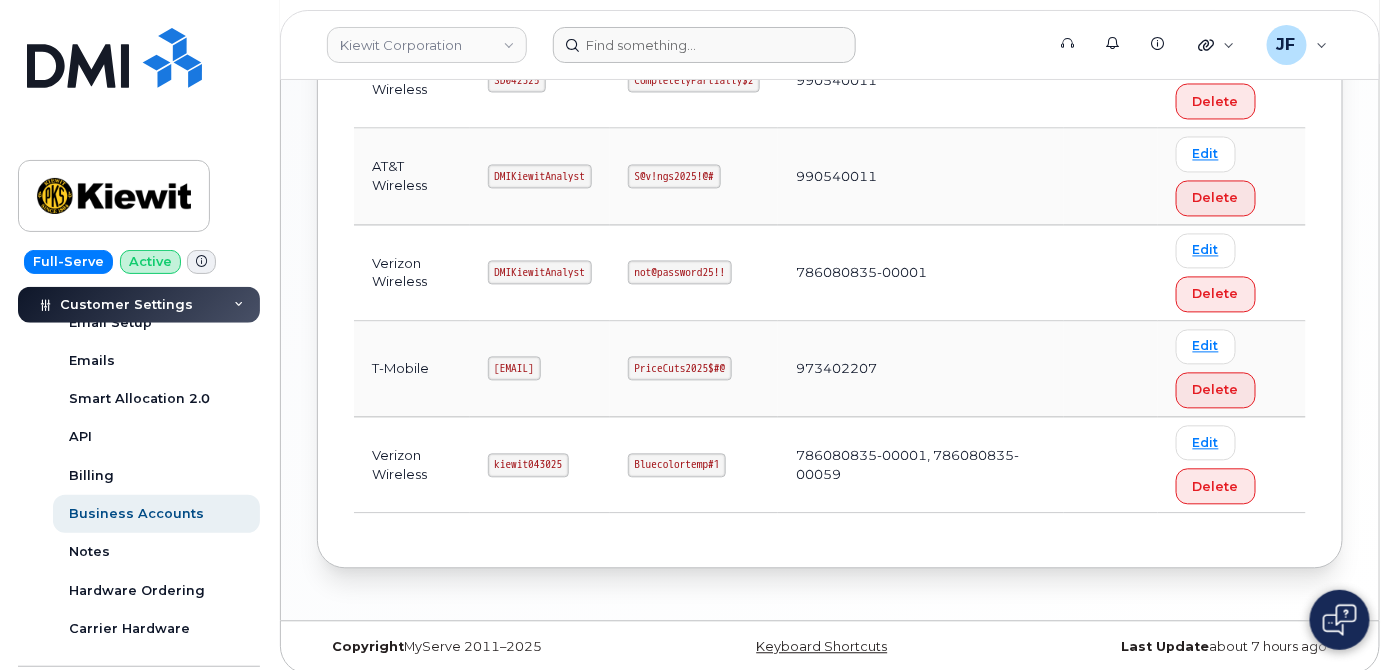 click on "kiewit043025" at bounding box center (529, 466) 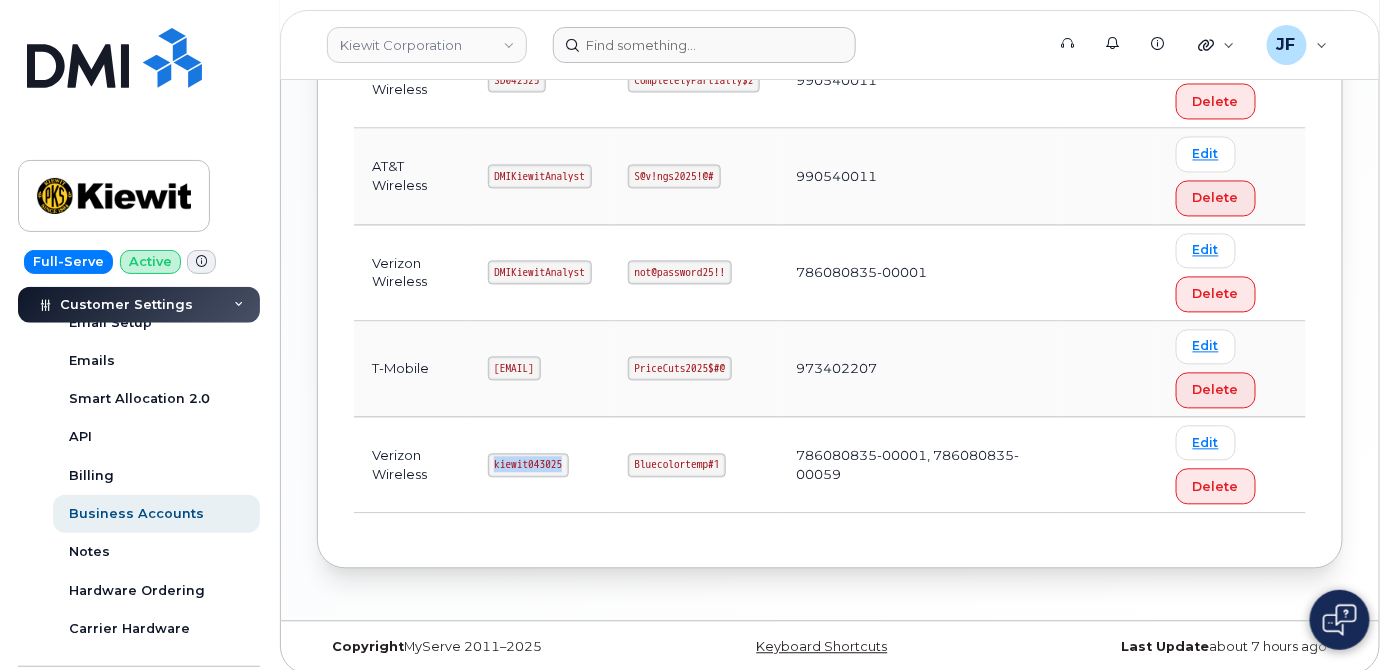 click on "kiewit043025" at bounding box center [529, 466] 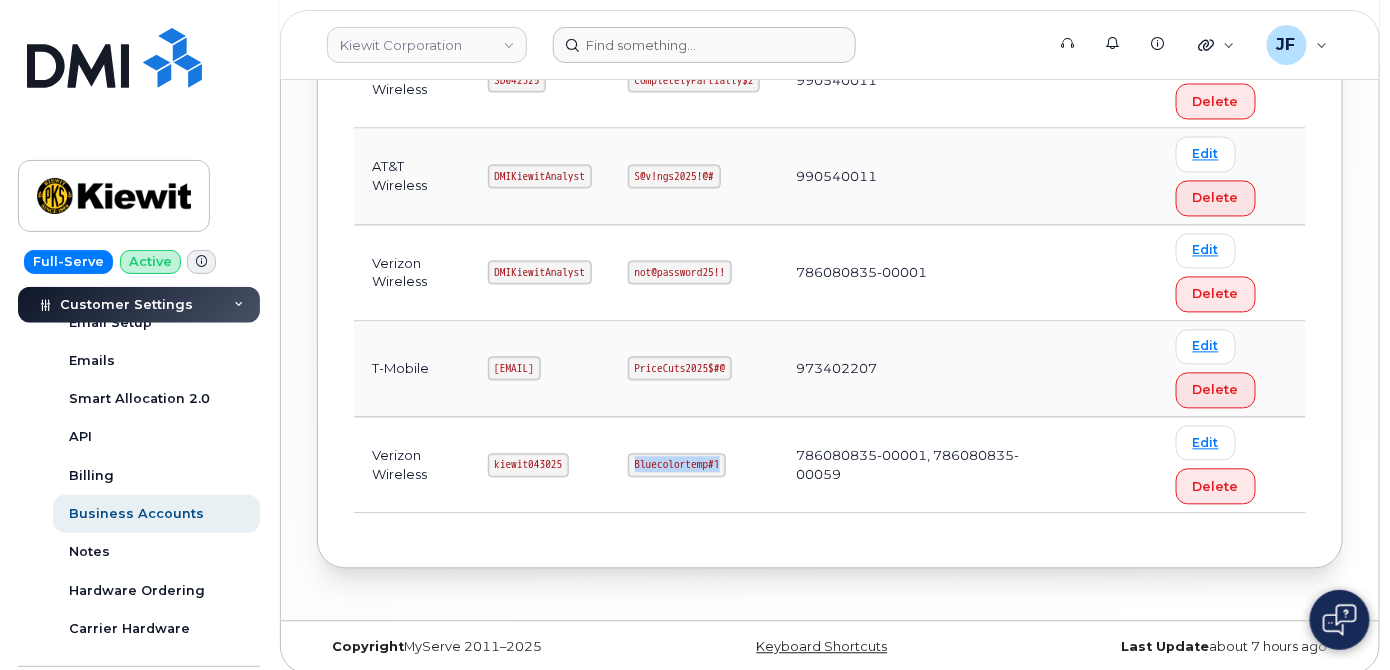 drag, startPoint x: 719, startPoint y: 449, endPoint x: 812, endPoint y: 457, distance: 93.34345 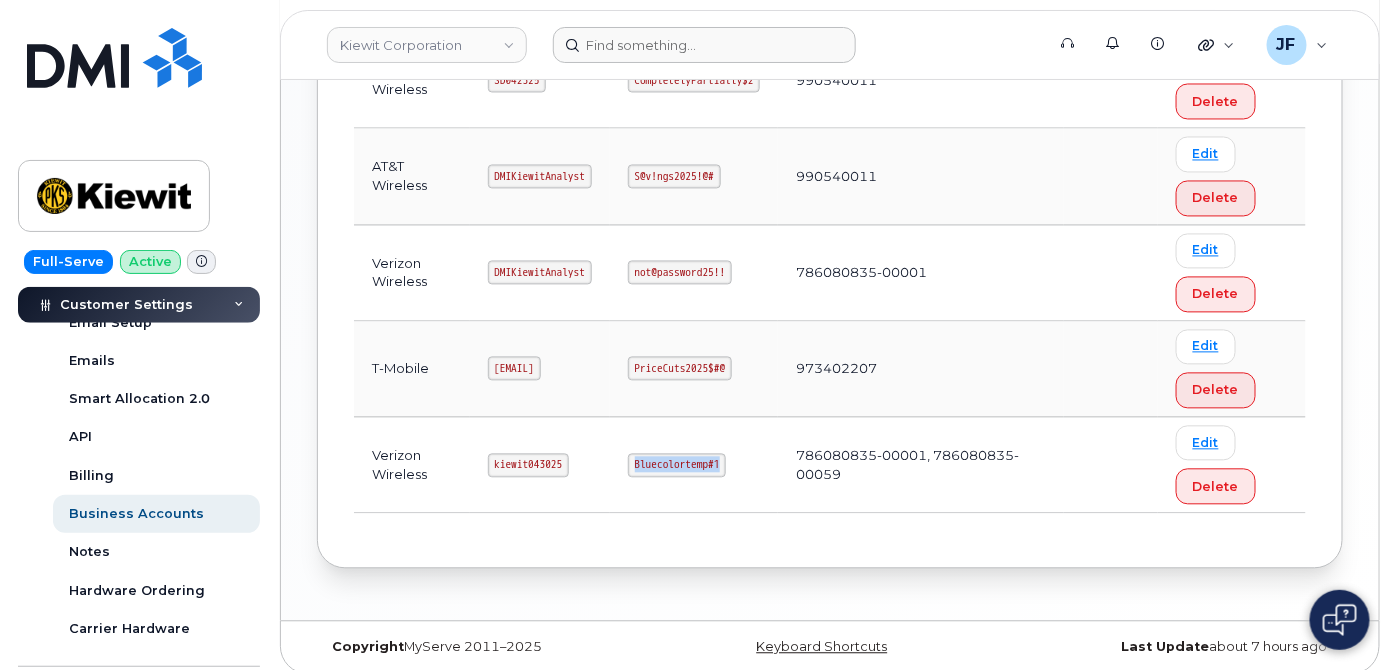copy on "Bluecolortemp#1" 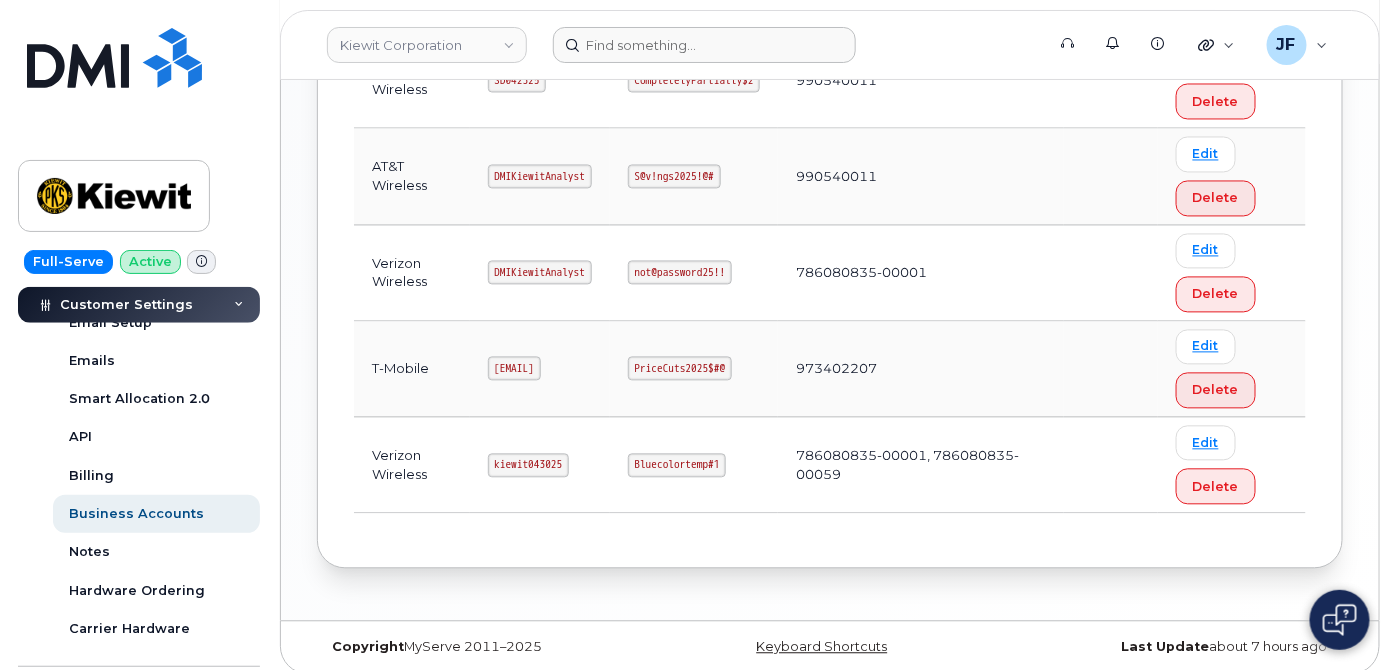 click on "kiewit043025" at bounding box center (540, 466) 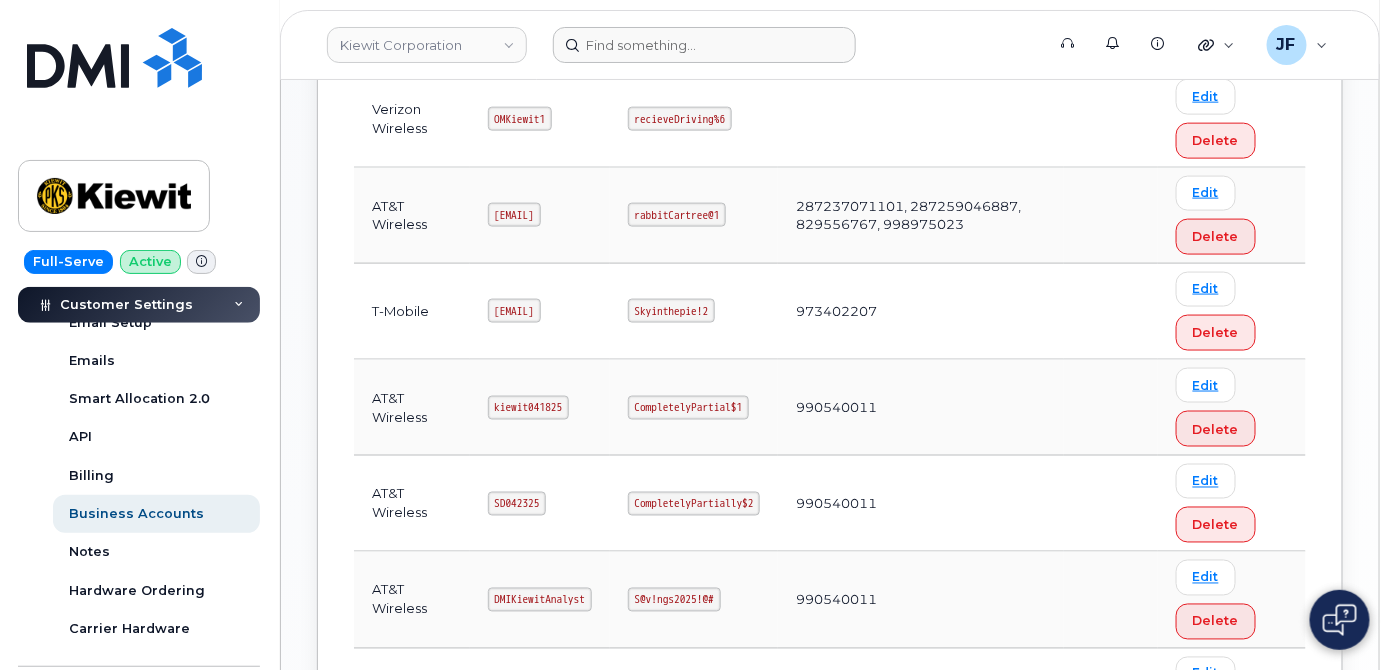 scroll, scrollTop: 794, scrollLeft: 0, axis: vertical 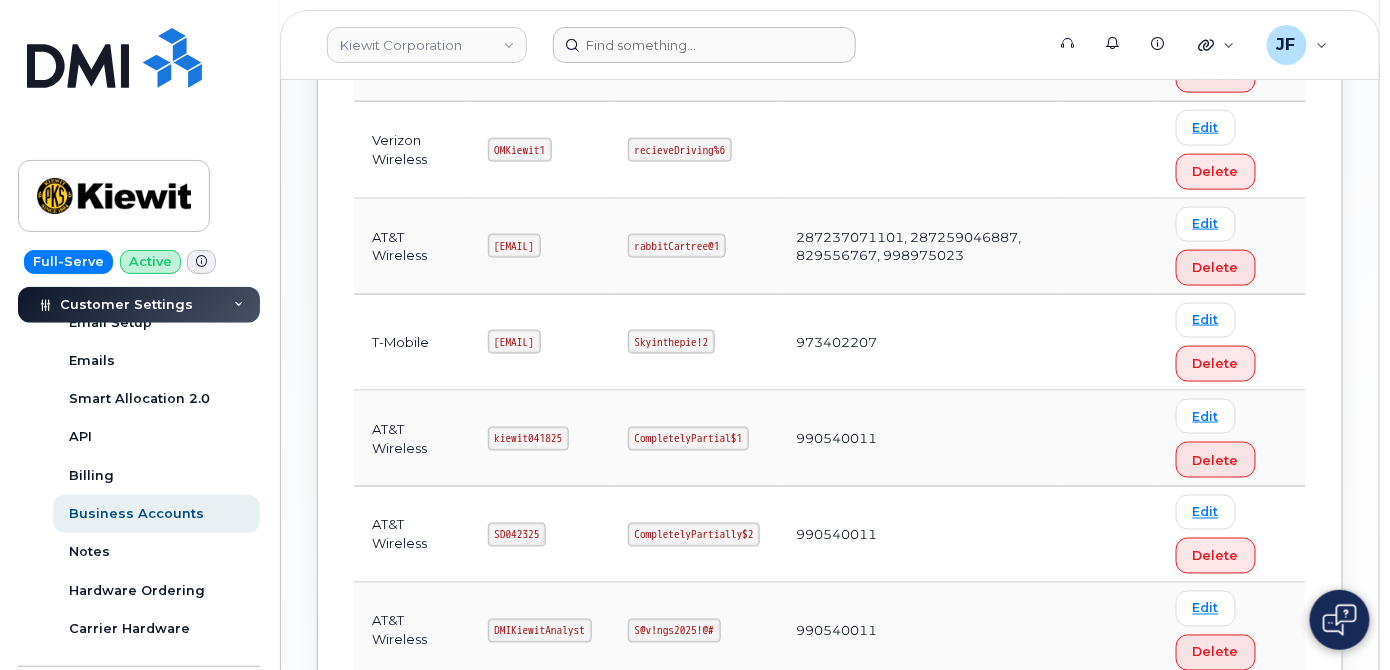 drag, startPoint x: 482, startPoint y: 243, endPoint x: 603, endPoint y: 248, distance: 121.103264 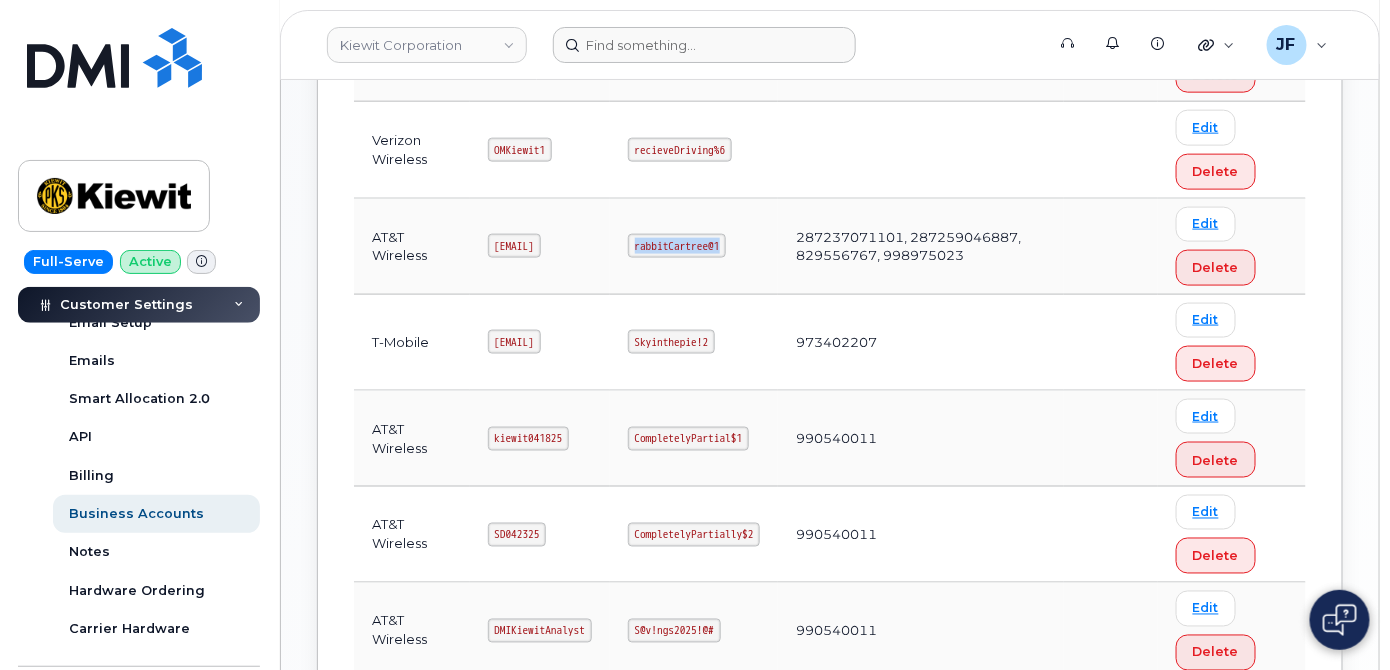 drag, startPoint x: 720, startPoint y: 243, endPoint x: 811, endPoint y: 245, distance: 91.02197 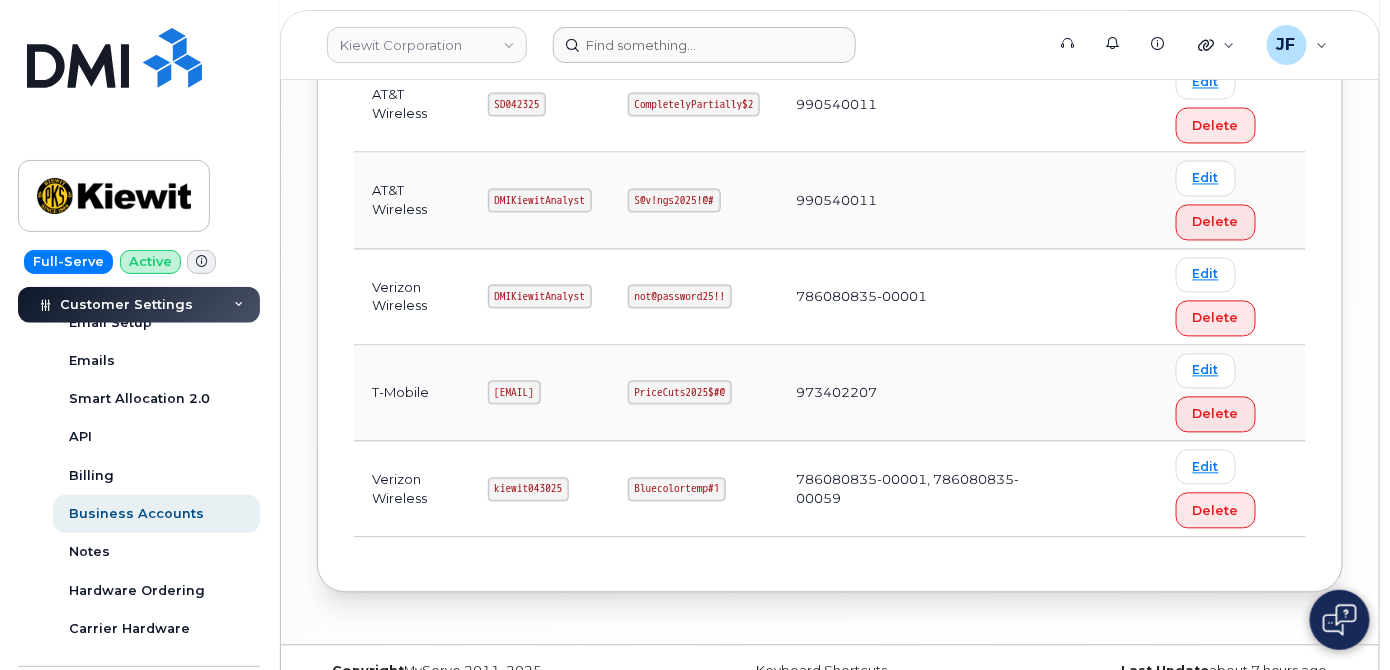 scroll, scrollTop: 1248, scrollLeft: 0, axis: vertical 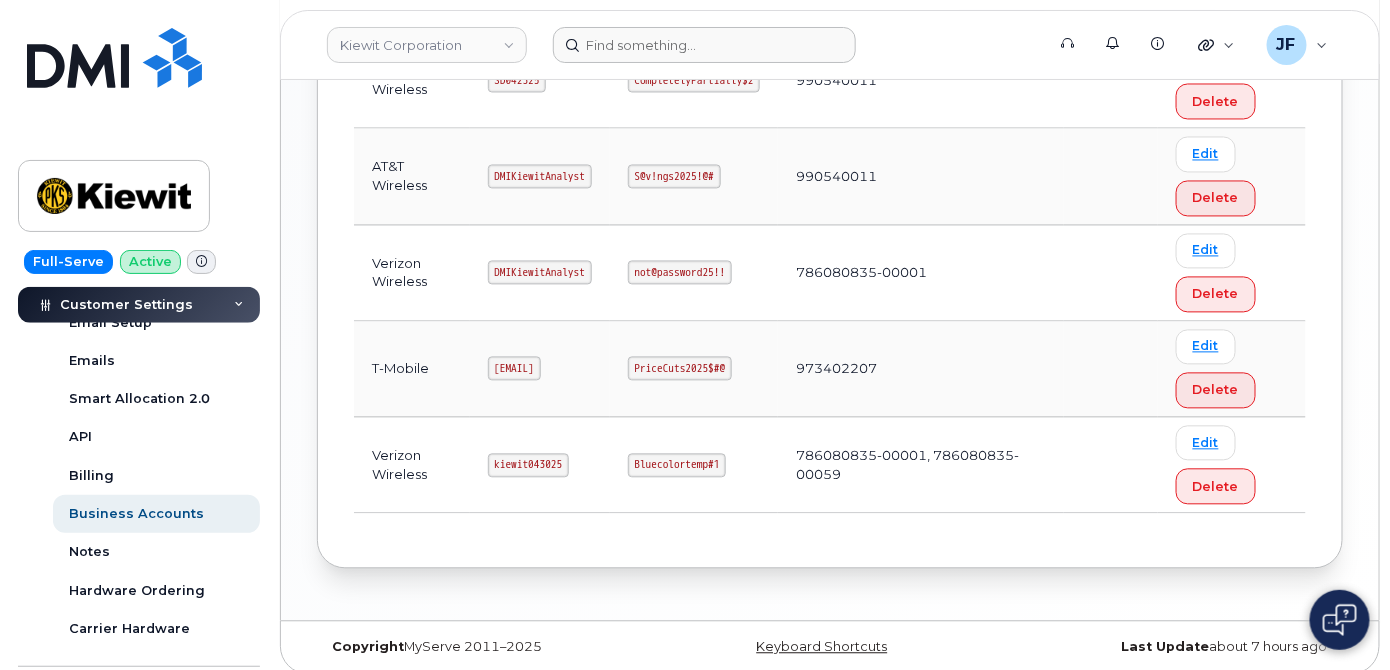click on "kiewit043025" at bounding box center (529, 466) 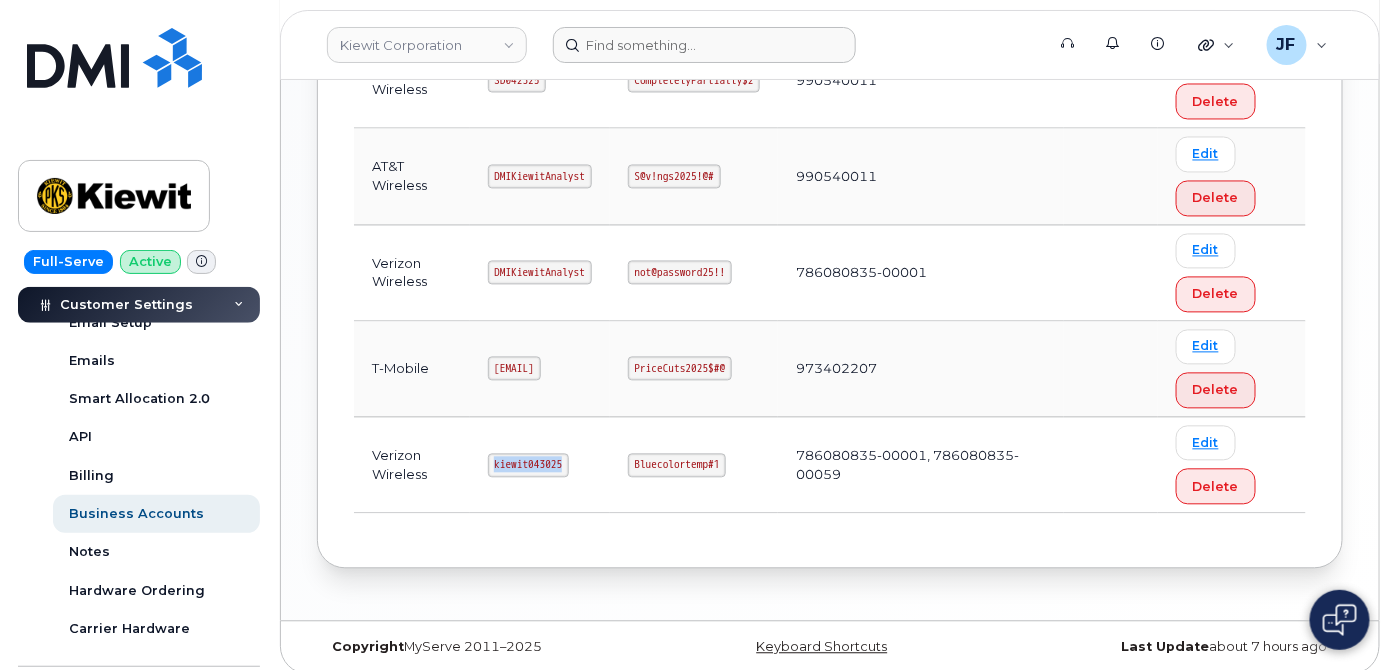 click on "kiewit043025" at bounding box center (529, 466) 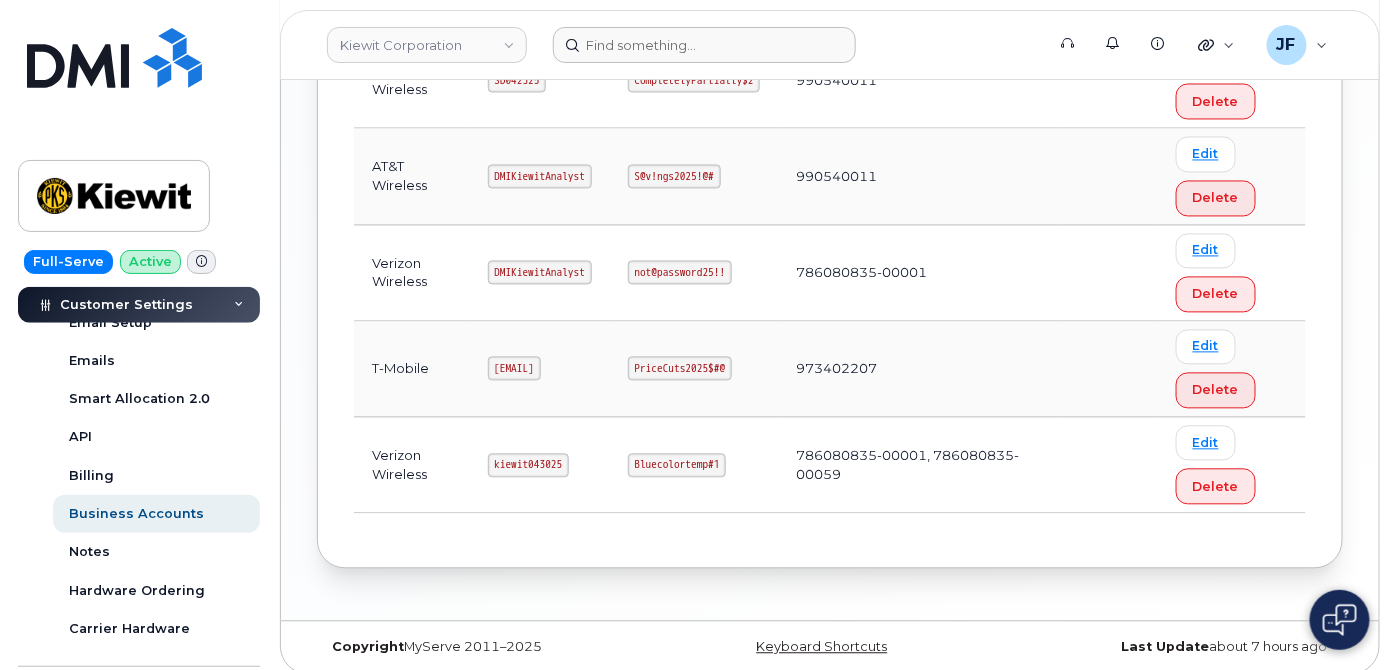 click on "Bluecolortemp#1" at bounding box center [677, 466] 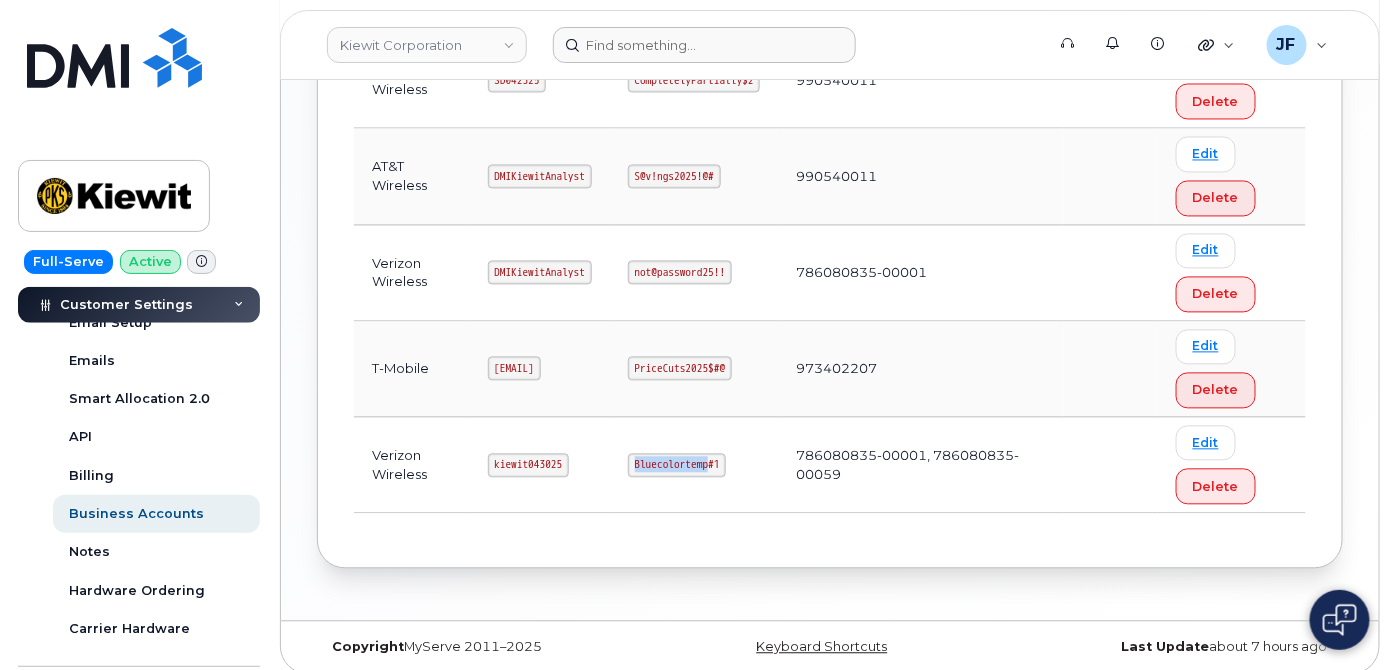 click on "Bluecolortemp#1" at bounding box center [677, 466] 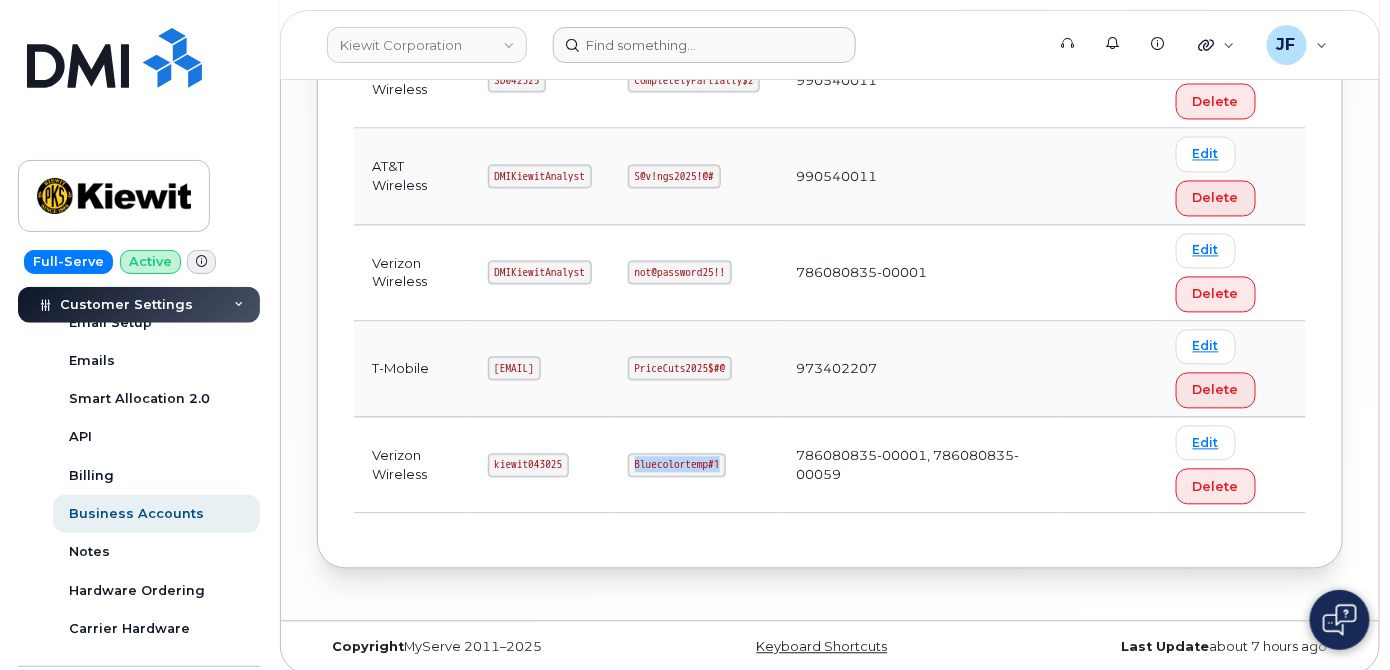 click on "Bluecolortemp#1" at bounding box center [677, 466] 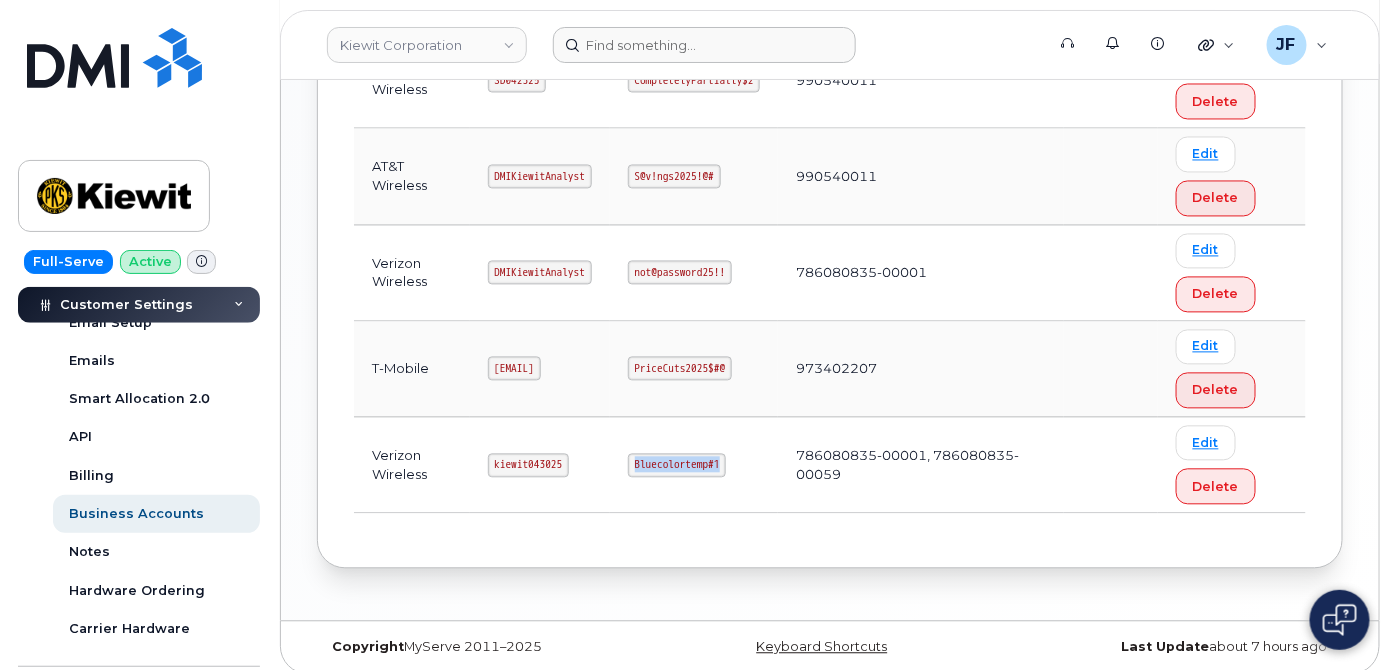 copy on "Bluecolortemp#1" 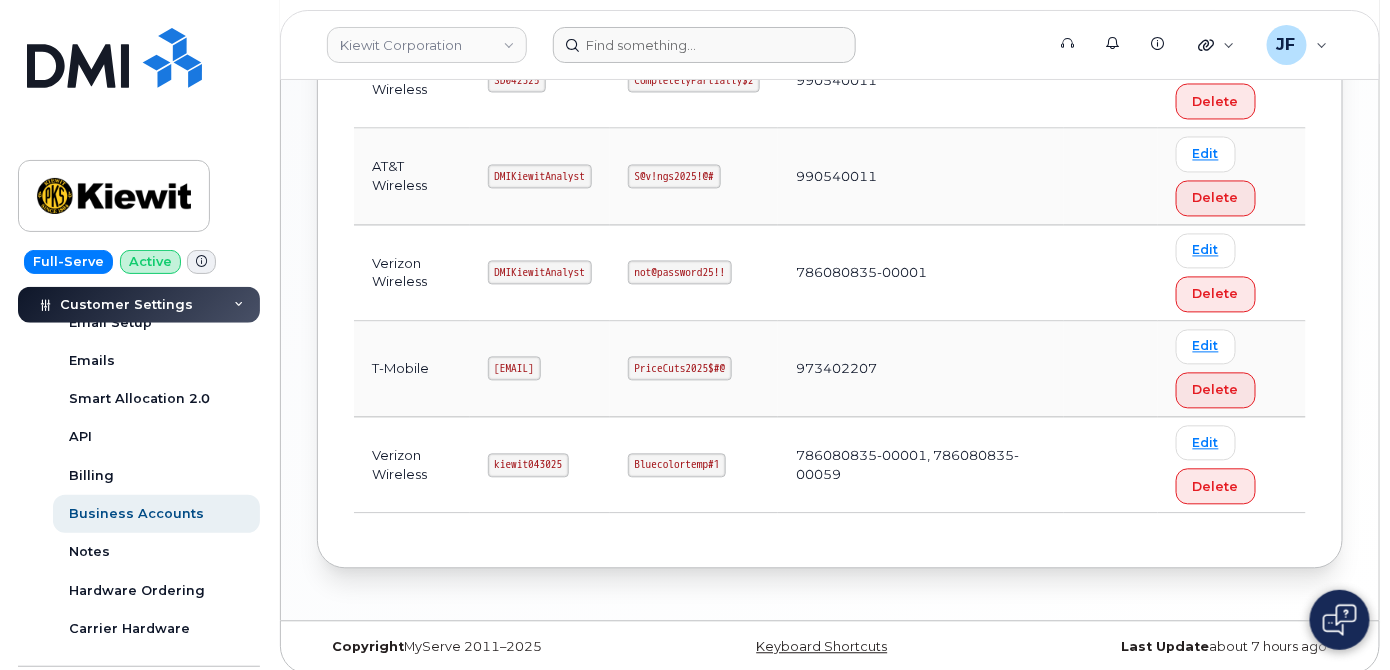 click on "Carrier Username Password Business Accounts Login Type Verizon Wireless OMKiewit goopsMeshwork$8 313102649-00001, 922932454-00001, 922932454-00009 Edit Delete Verizon Wireless DMINCVZW0814 Crucialmuzzy!9 442044104-00001, 442044104-00002 Edit Delete Verizon Wireless OMKiewit2 Completelyknot#1 Edit Delete AT&T Wireless om@dminc.com 3$deskPlantwalk Edit Delete Verizon Wireless OMKiewit1 recieveDriving%6 Edit Delete AT&T Wireless ms-kiewit@dminc.com rabbitCartree@1 287237071101, 287259046887, 829556767, 998975023 Edit Delete T-Mobile ms-kiewit@dminc.com Skyinthepie!2 973402207 Edit Delete AT&T Wireless kiewit041825 CompletelyPartial$1 990540011 Edit Delete AT&T Wireless SD042325 CompletelyPartially$2 990540011 Edit Delete AT&T Wireless DMIKiewitAnalyst S@v!ngs2025!@# 990540011 Edit Delete Verizon Wireless DMIKiewitAnalyst not@password25!! 786080835-00001 Edit Delete T-Mobile ms-invoiceprocessing@dminc.com PriceCuts2025$#@ 973402207 Edit Delete Verizon Wireless kiewit043025 Bluecolortemp#1 Edit Delete" at bounding box center [830, -139] 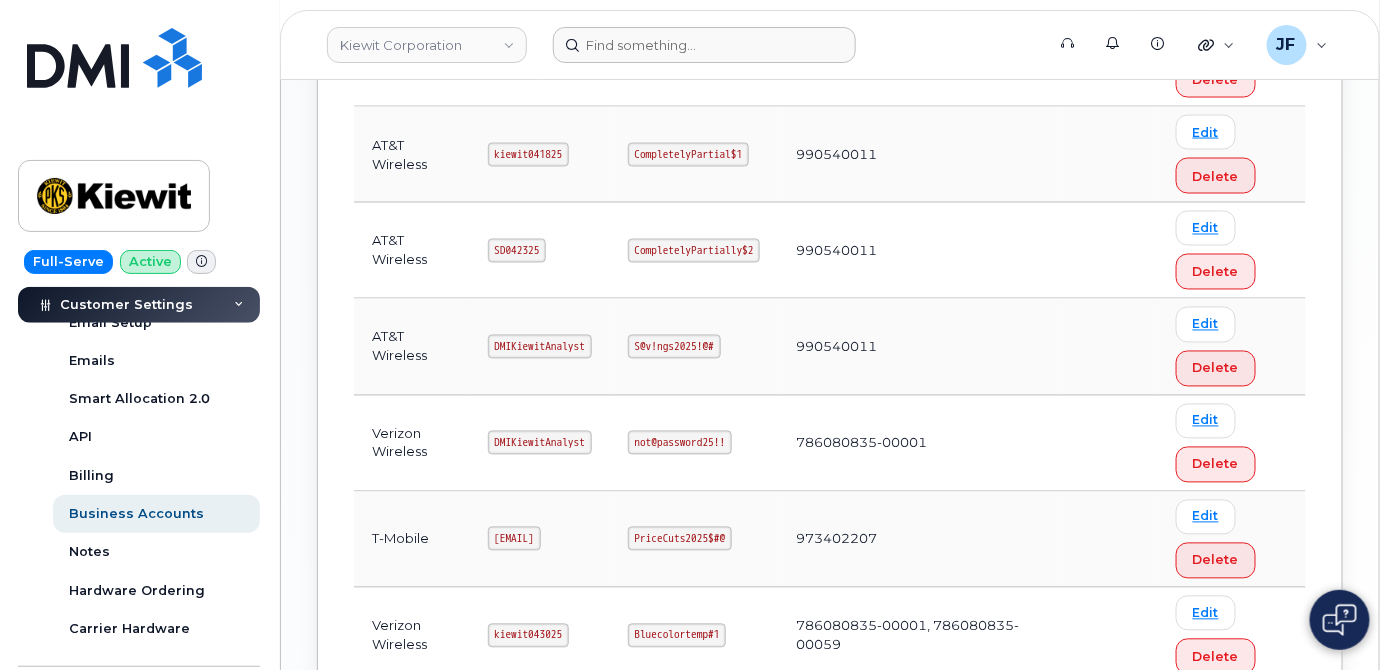 scroll, scrollTop: 1066, scrollLeft: 0, axis: vertical 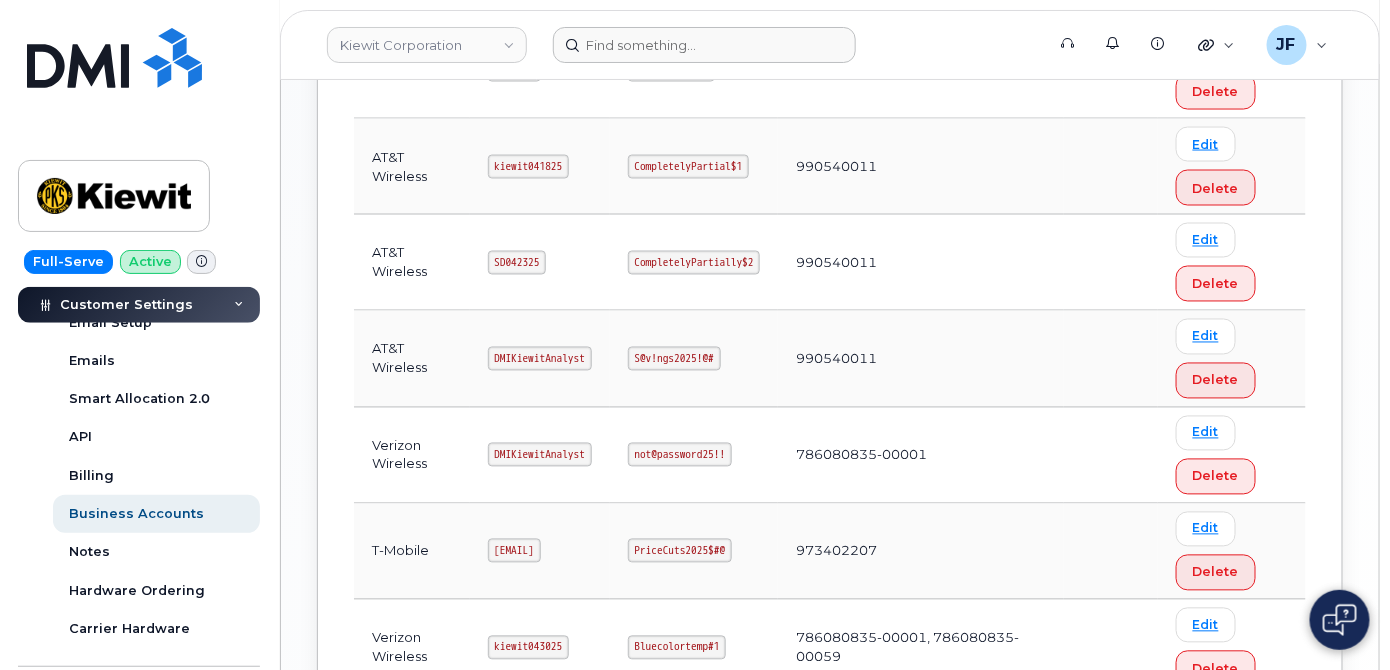 click on "SD042325" at bounding box center [517, 263] 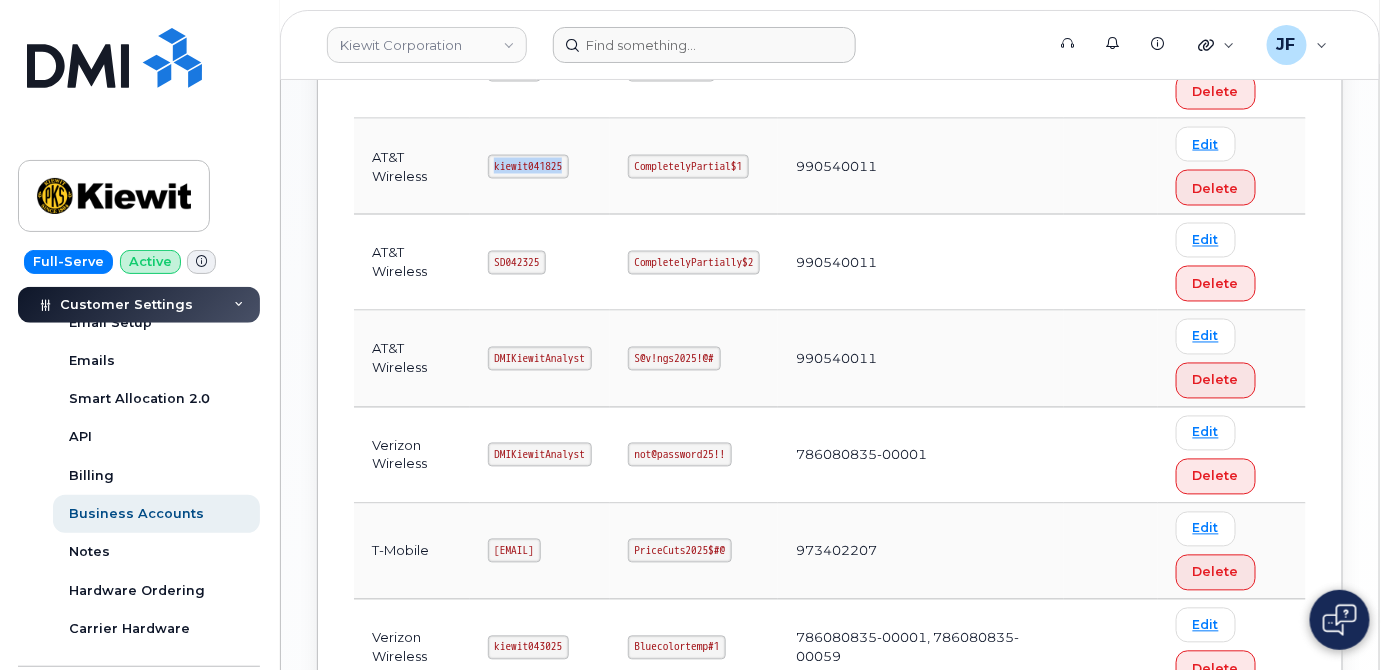 click on "kiewit041825" at bounding box center (529, 167) 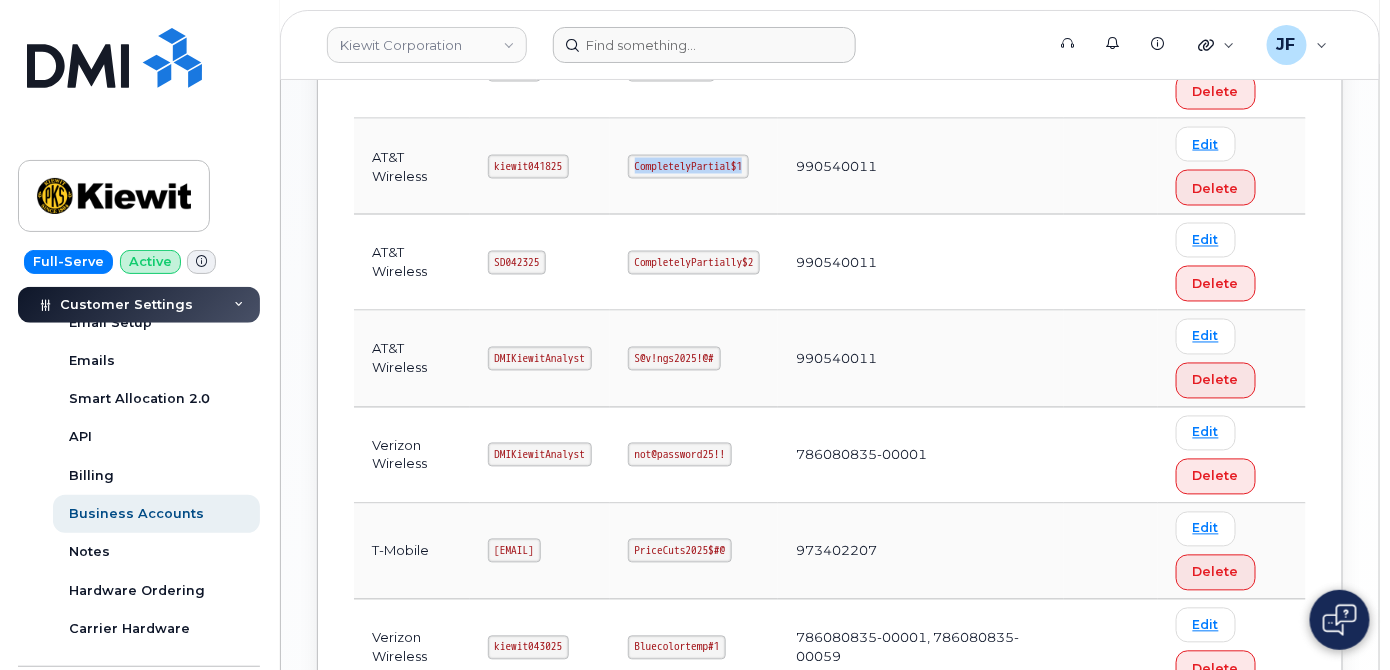 drag, startPoint x: 720, startPoint y: 155, endPoint x: 835, endPoint y: 158, distance: 115.03912 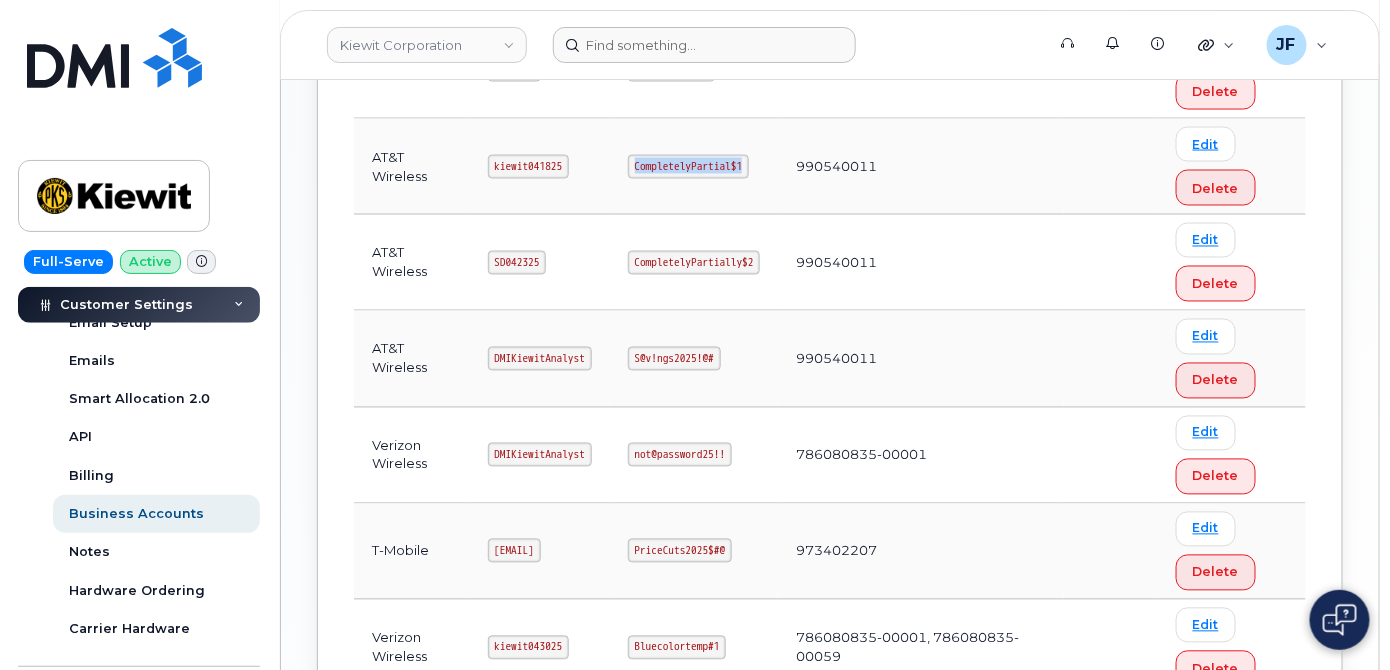 copy on "CompletelyPartial$1" 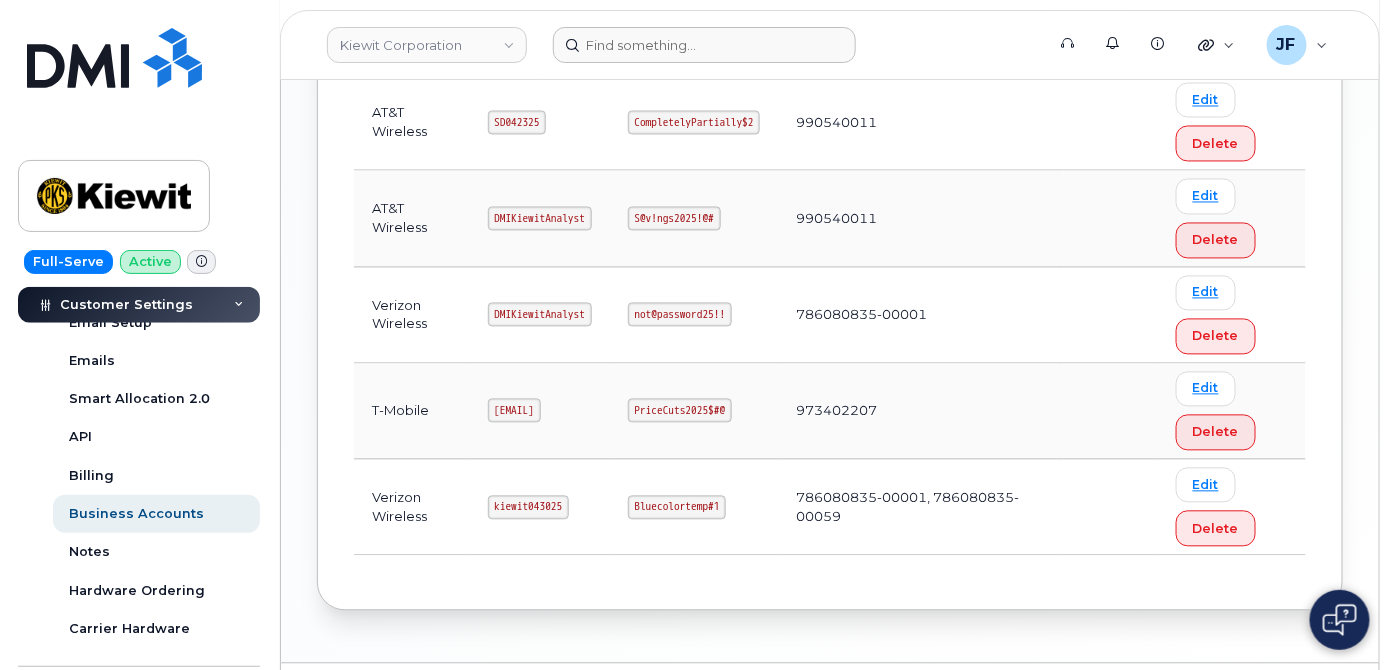 scroll, scrollTop: 1248, scrollLeft: 0, axis: vertical 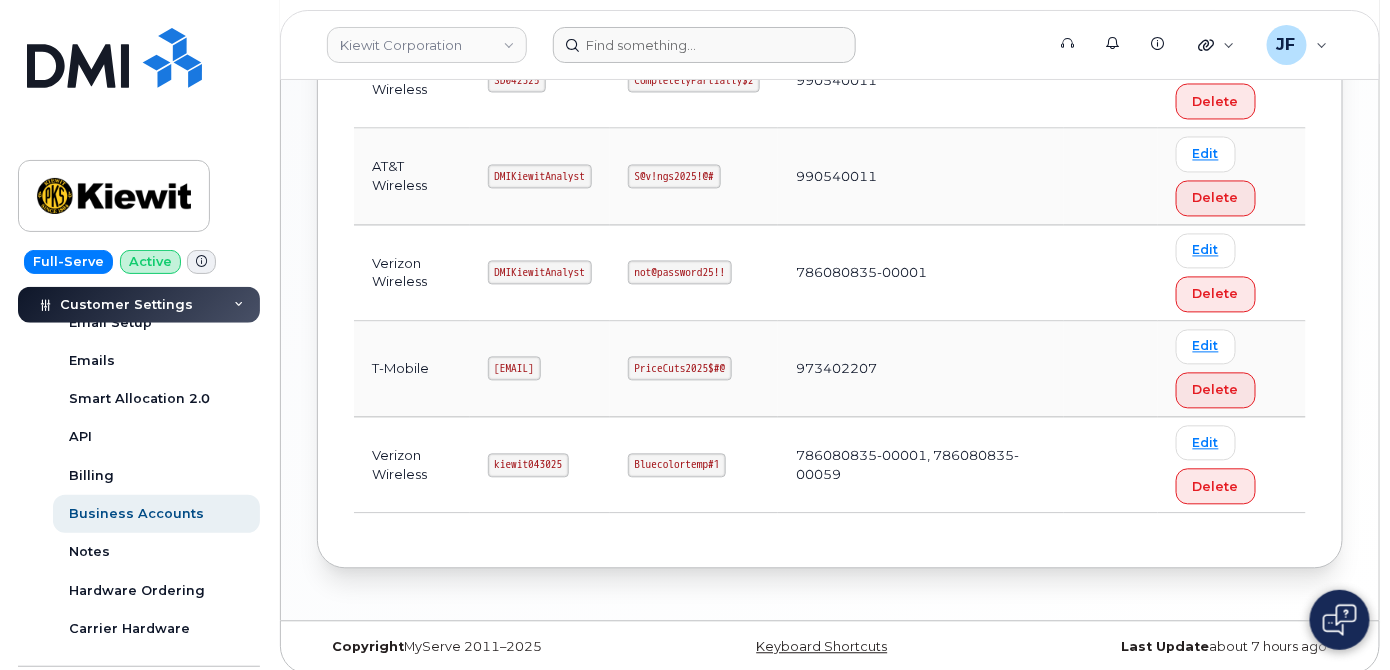 click on "786080835-00001, 786080835-00059" at bounding box center [921, 466] 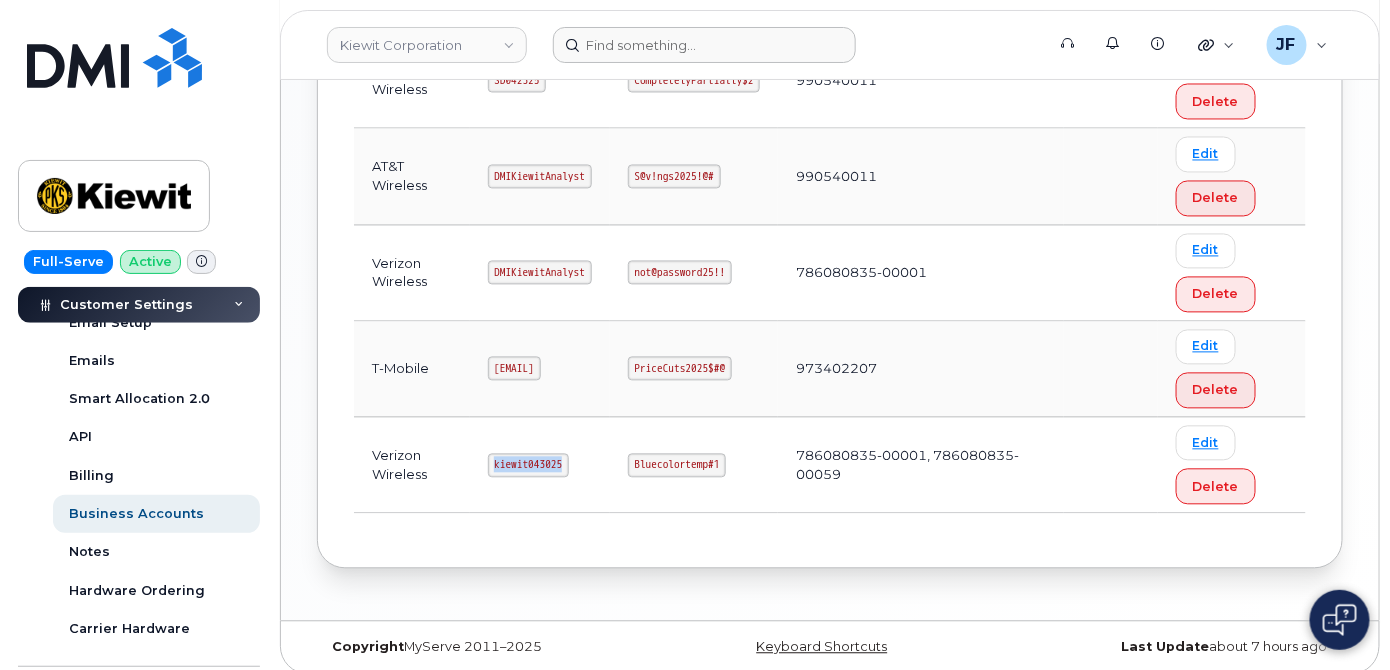drag, startPoint x: 483, startPoint y: 454, endPoint x: 553, endPoint y: 456, distance: 70.028564 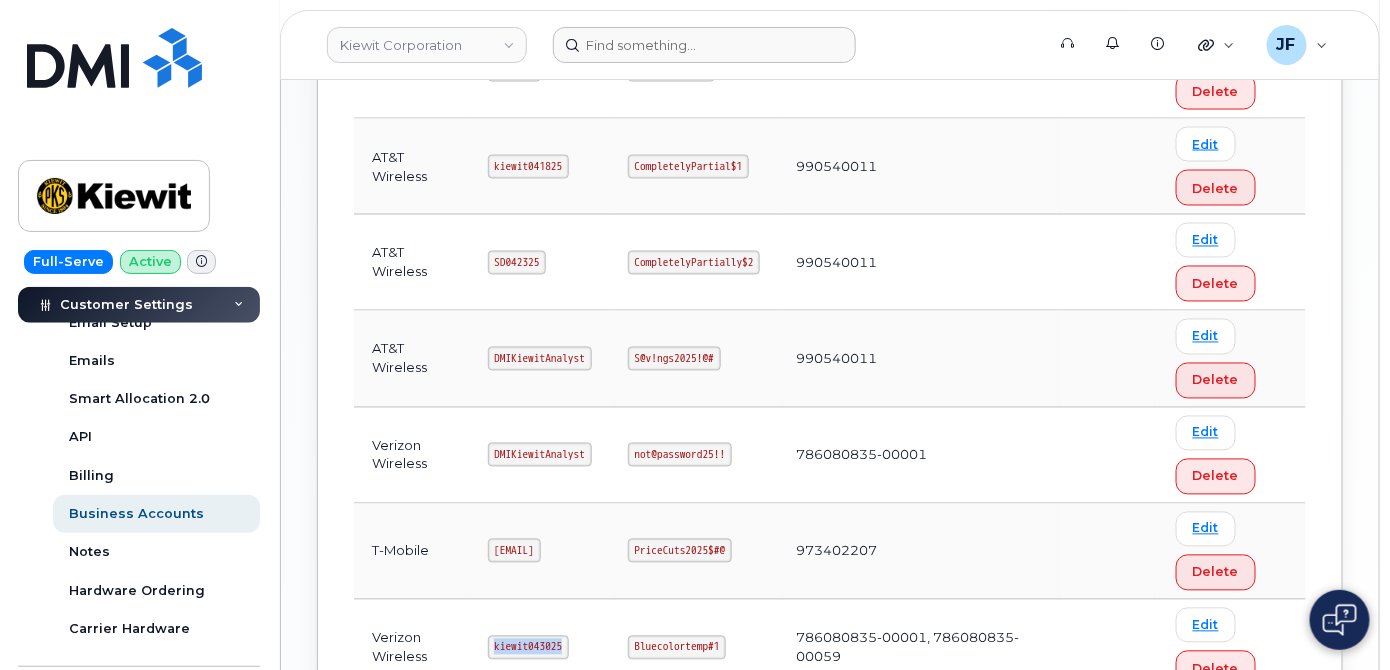scroll, scrollTop: 1248, scrollLeft: 0, axis: vertical 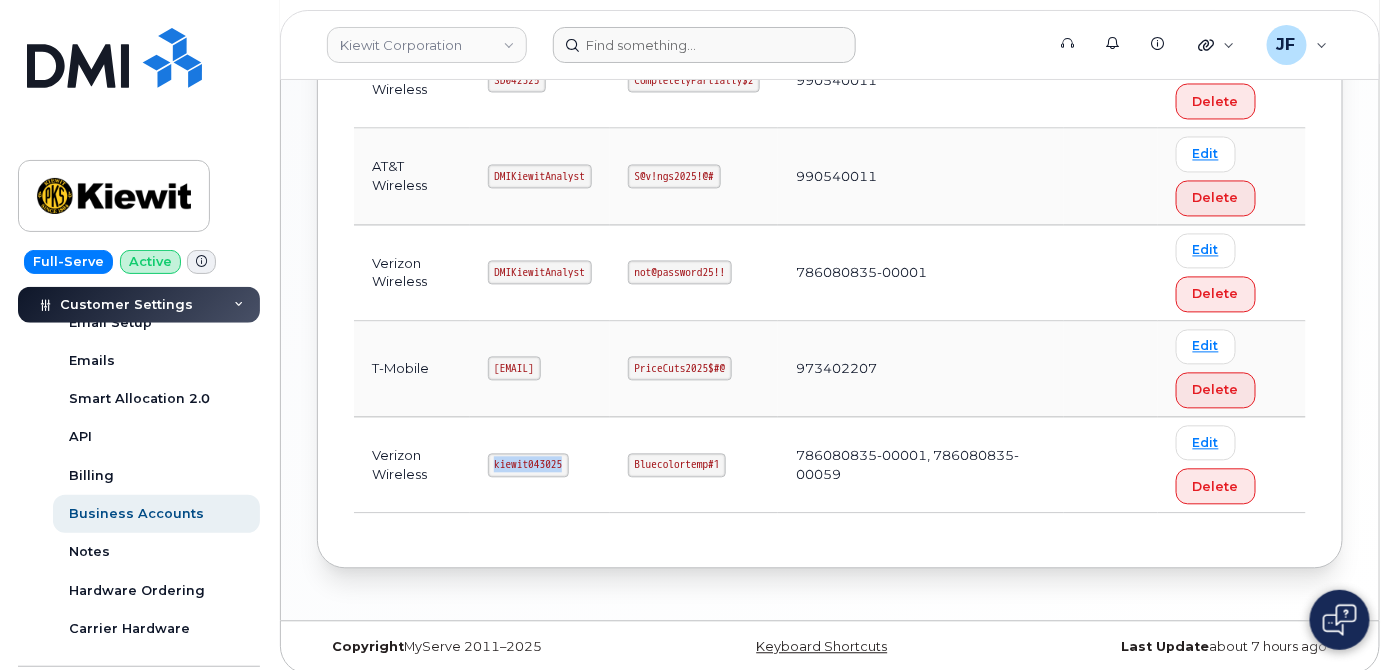 copy on "kiewit043025" 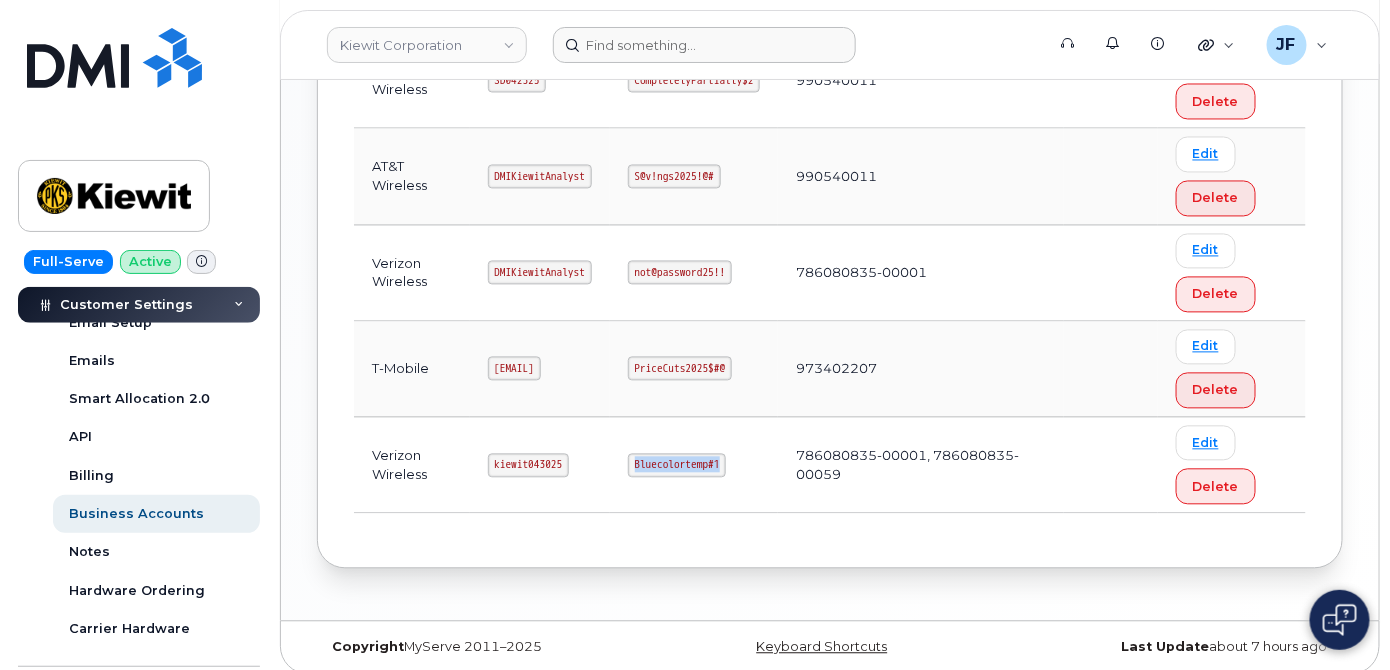 drag, startPoint x: 719, startPoint y: 448, endPoint x: 810, endPoint y: 448, distance: 91 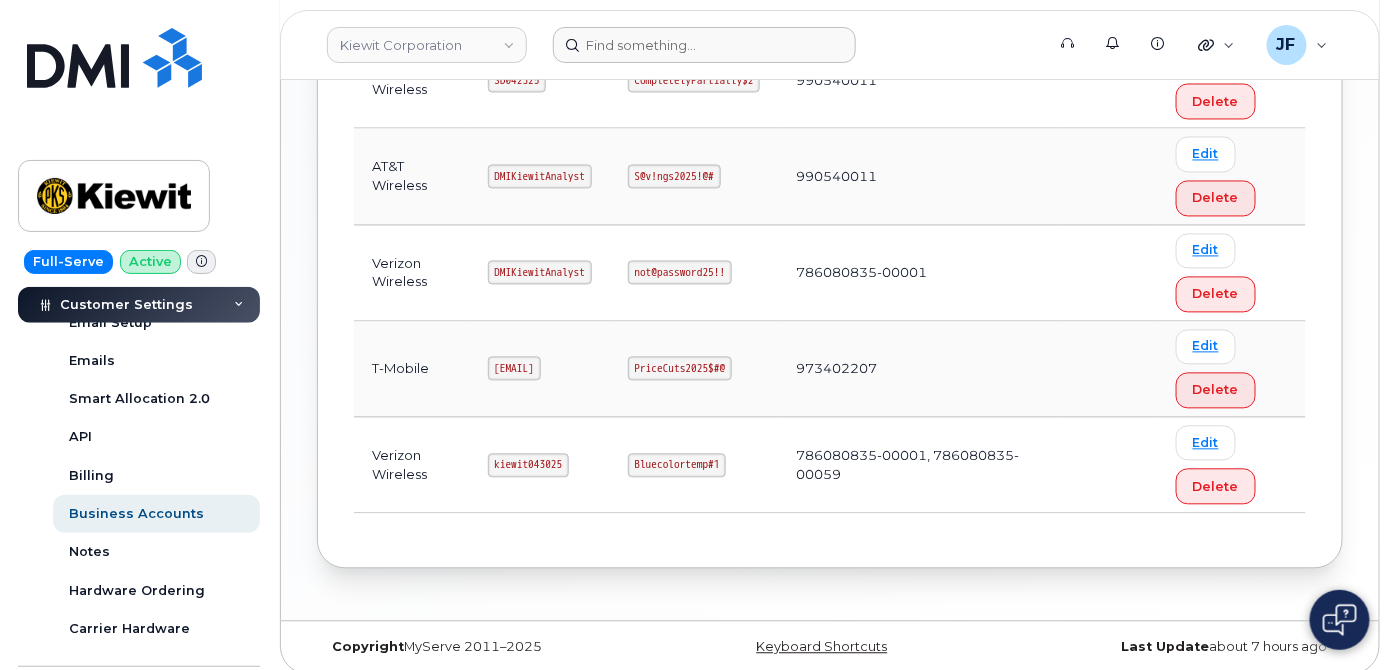 click on "DMIKiewitAnalyst" at bounding box center (540, 273) 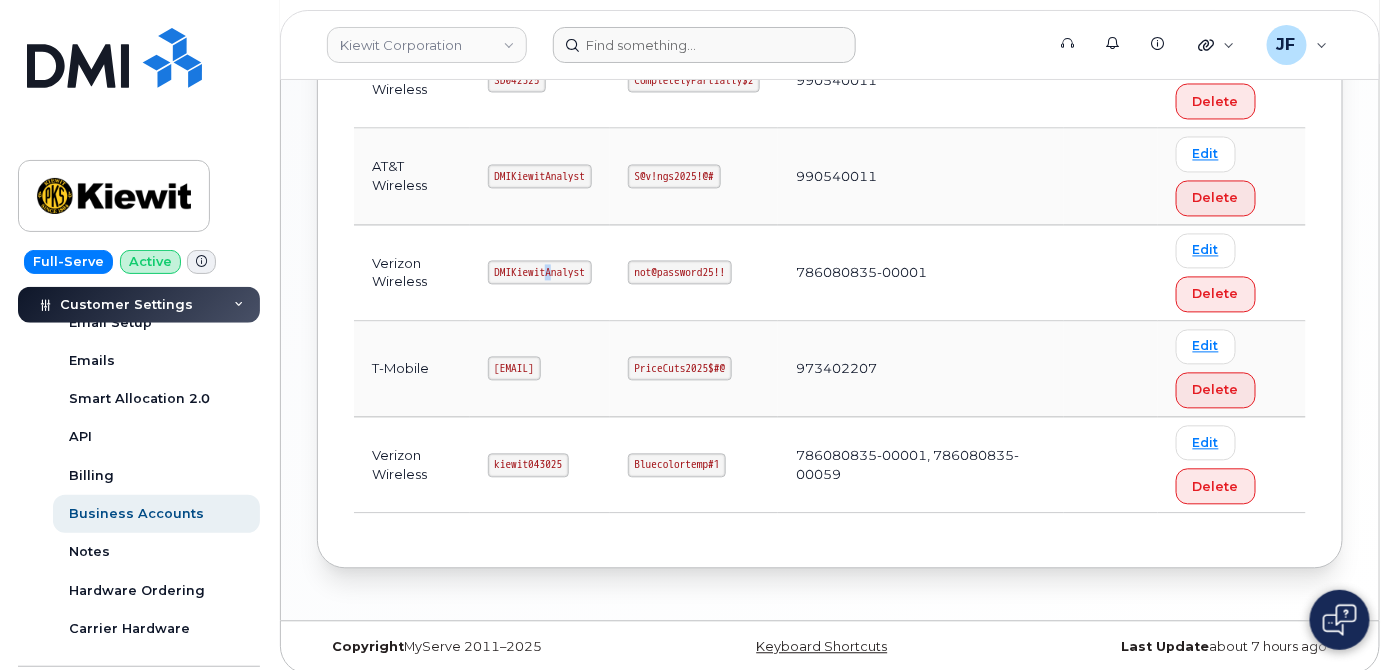 click on "DMIKiewitAnalyst" at bounding box center (540, 273) 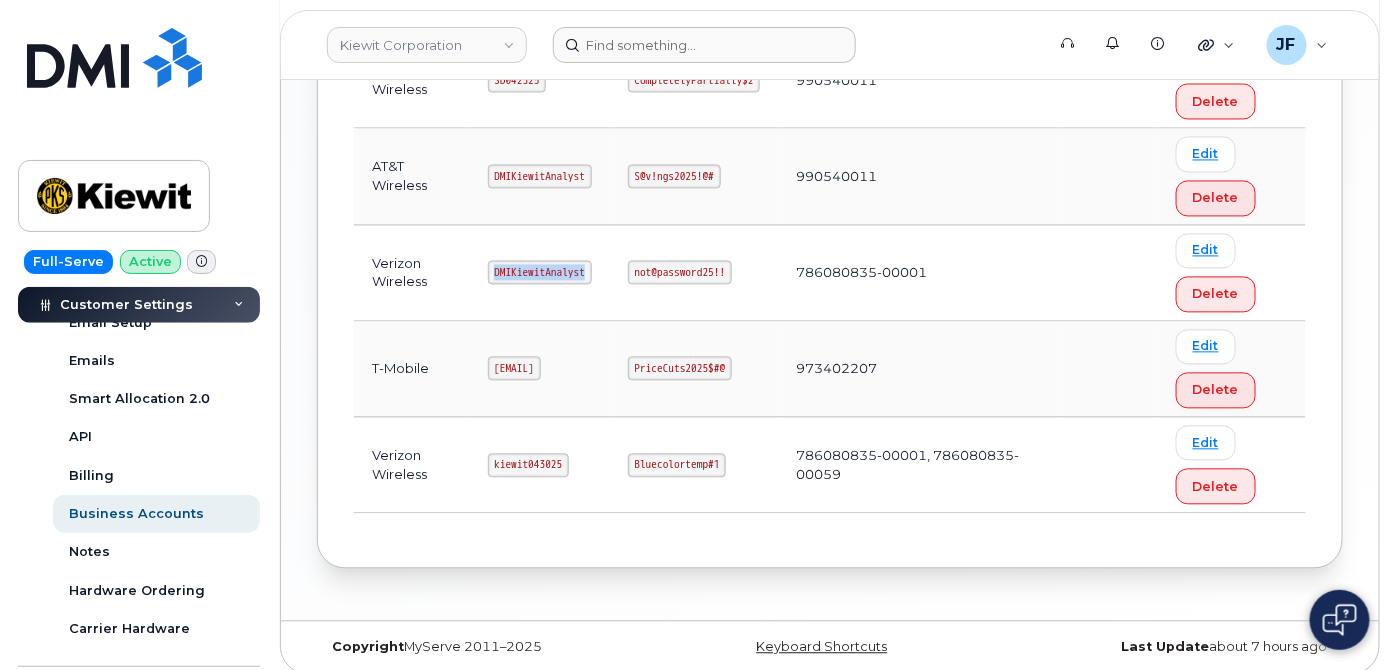 click on "DMIKiewitAnalyst" at bounding box center (540, 273) 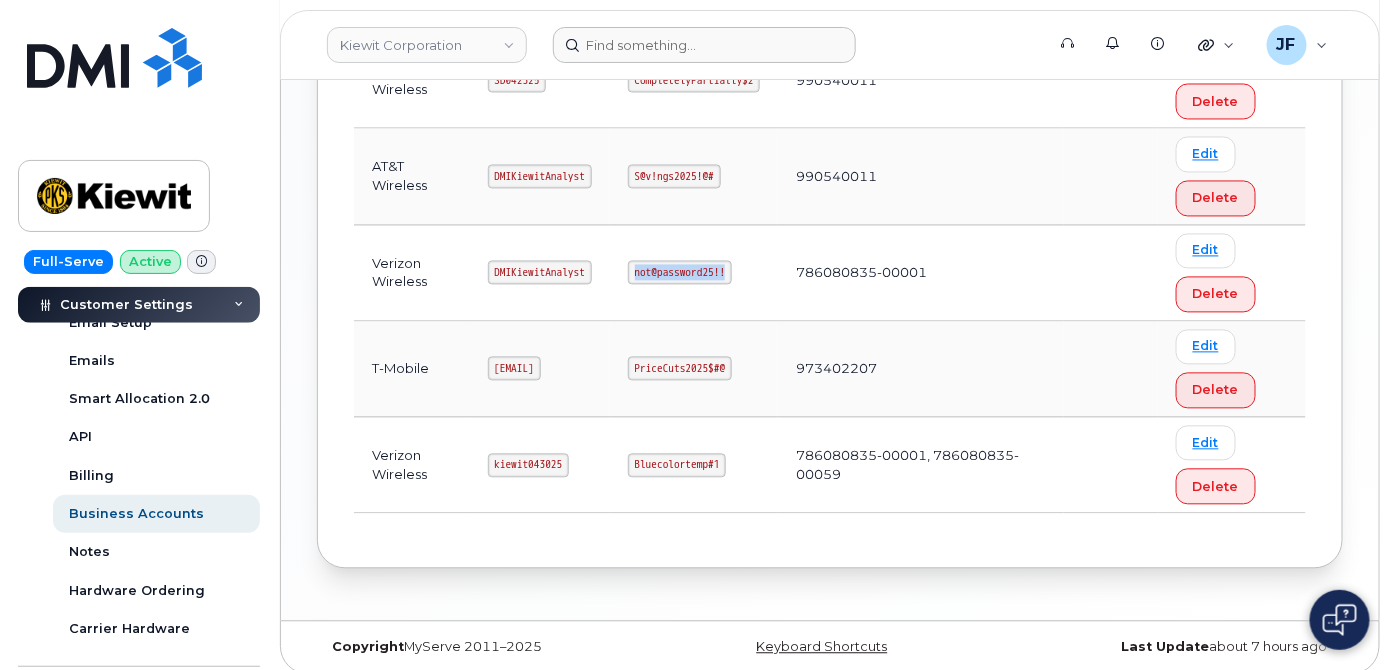 drag, startPoint x: 717, startPoint y: 263, endPoint x: 831, endPoint y: 261, distance: 114.01754 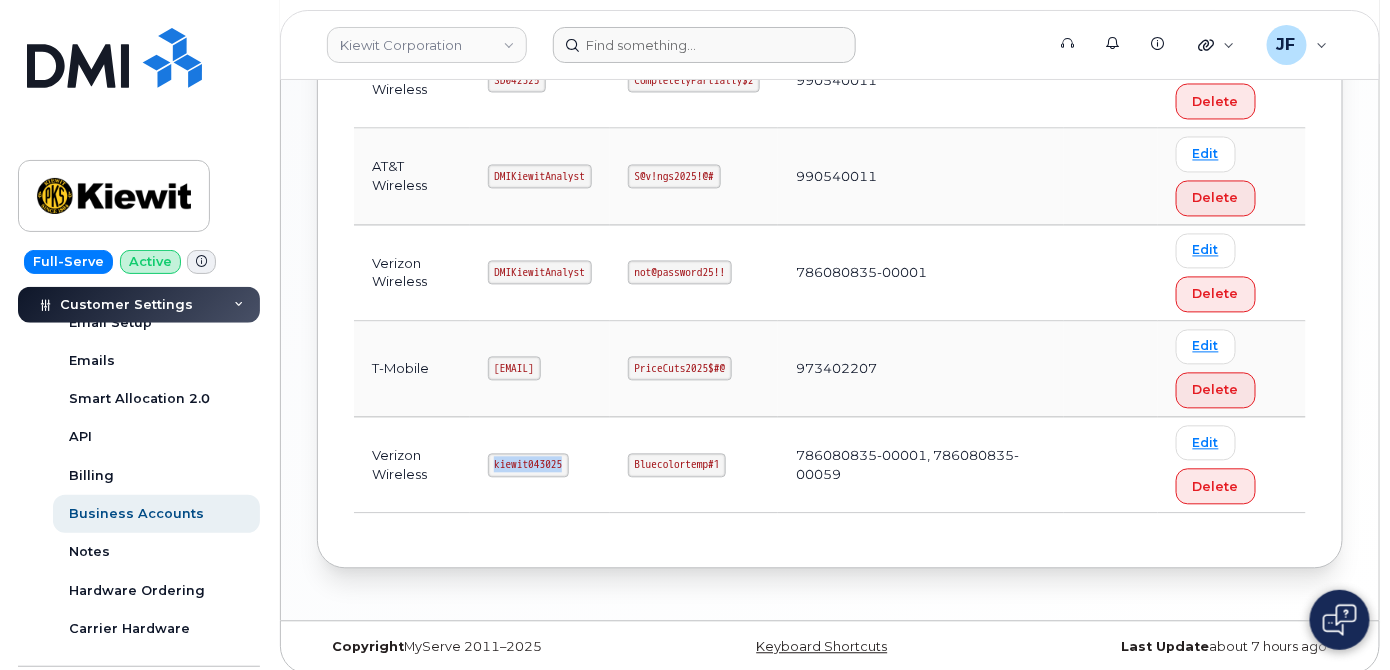 drag, startPoint x: 480, startPoint y: 451, endPoint x: 556, endPoint y: 456, distance: 76.1643 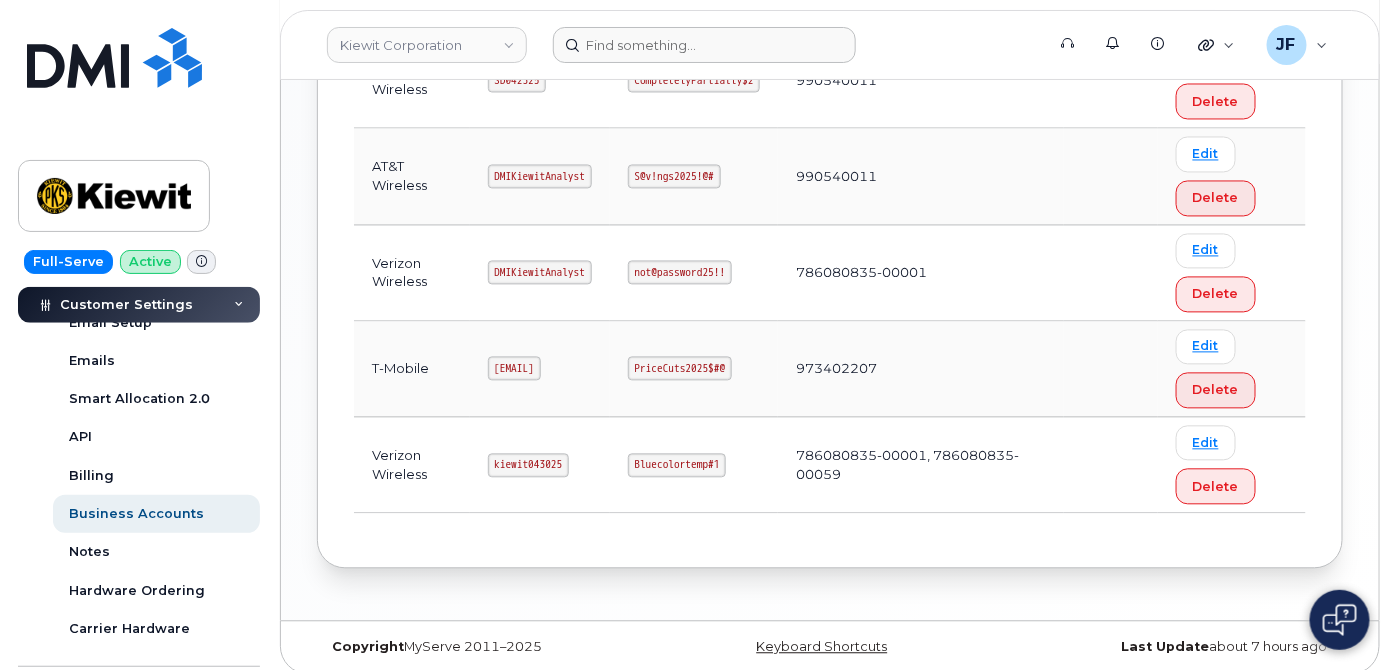 click on "Bluecolortemp#1" at bounding box center (677, 466) 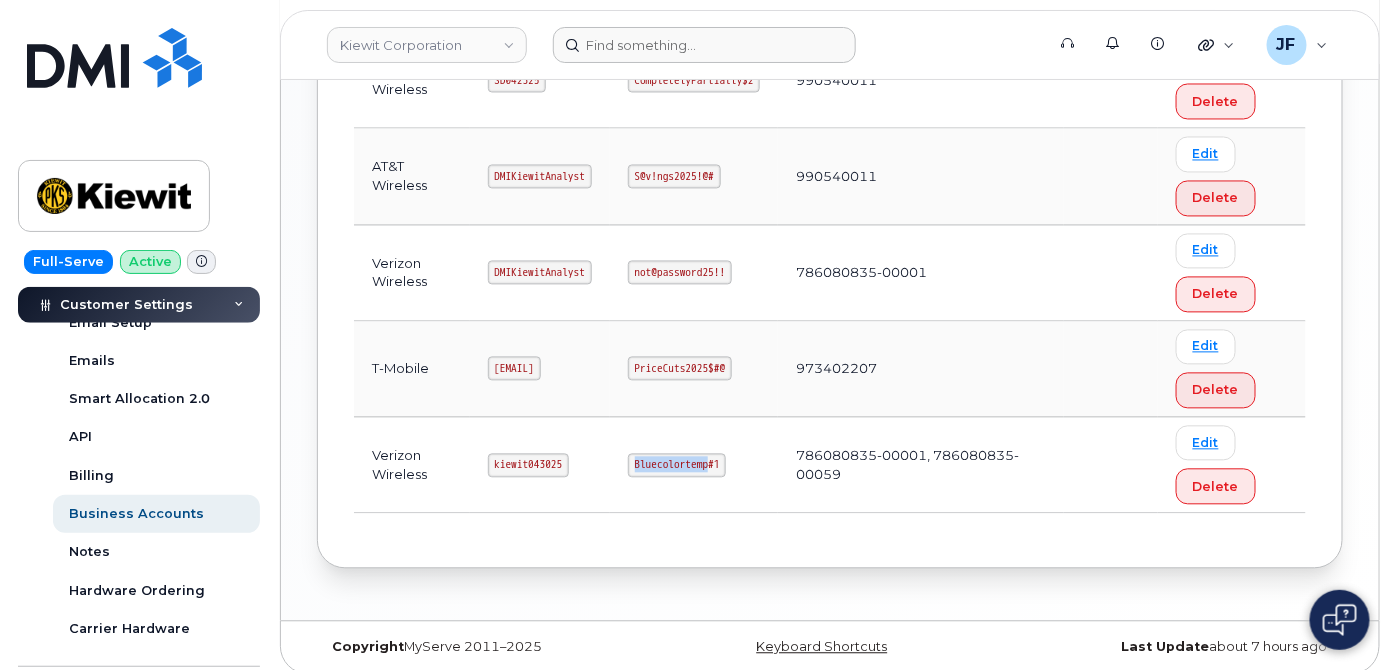 click on "Bluecolortemp#1" at bounding box center (677, 466) 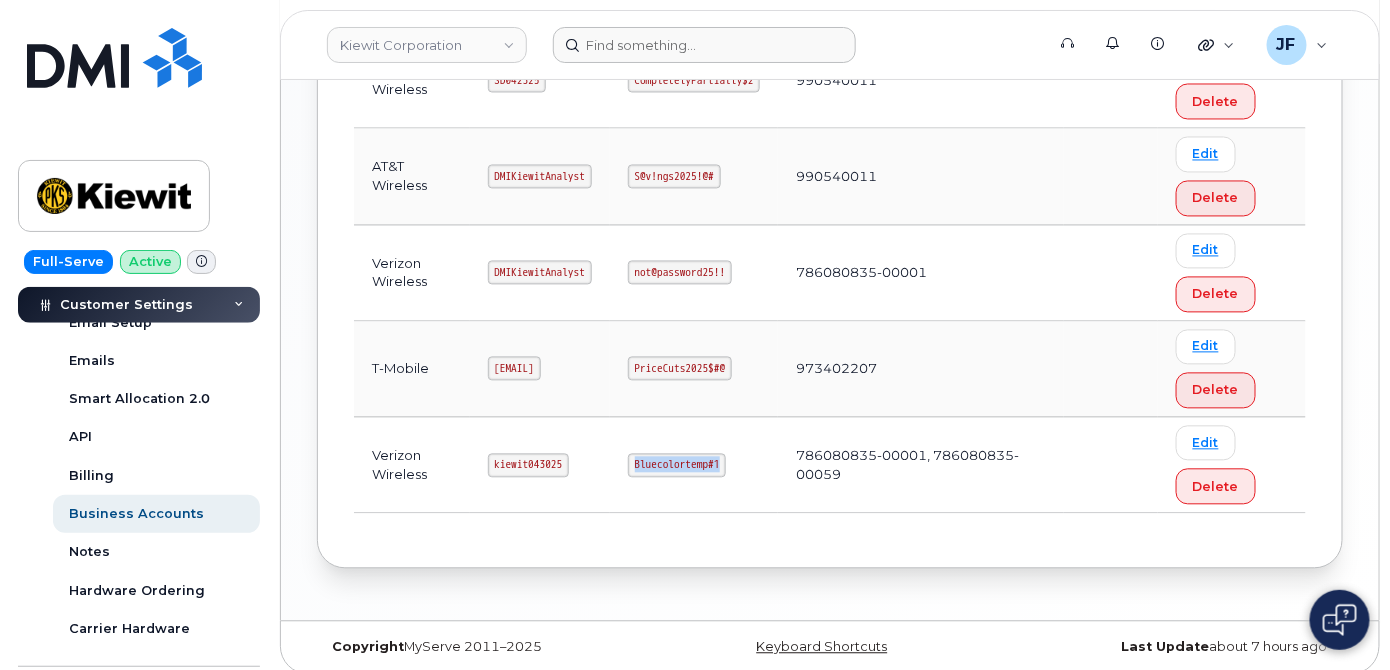 click on "Bluecolortemp#1" at bounding box center [677, 466] 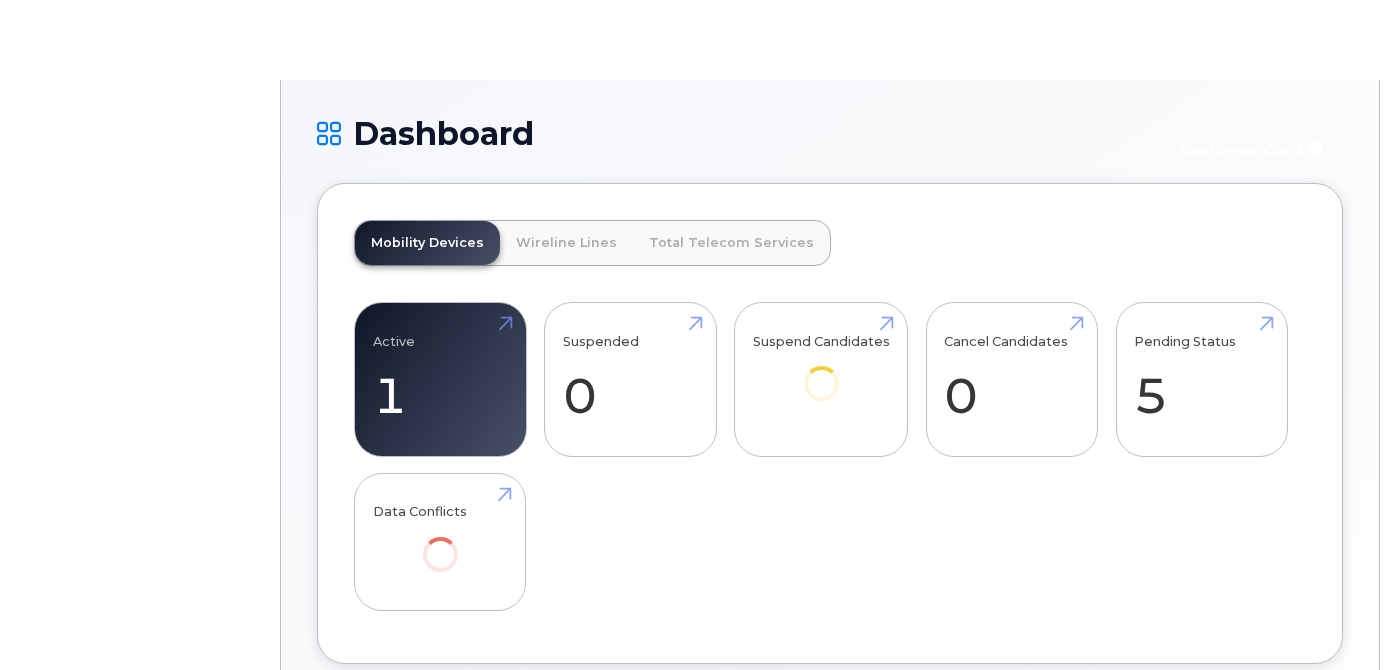 scroll, scrollTop: 0, scrollLeft: 0, axis: both 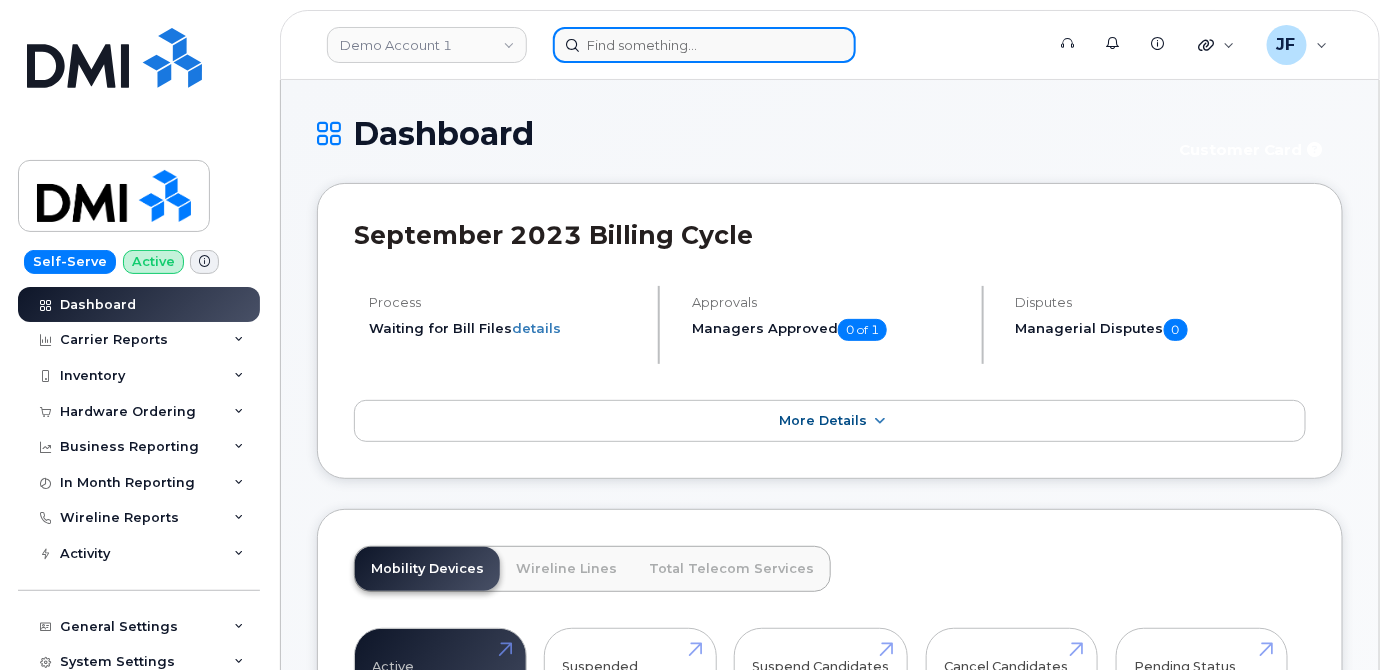click 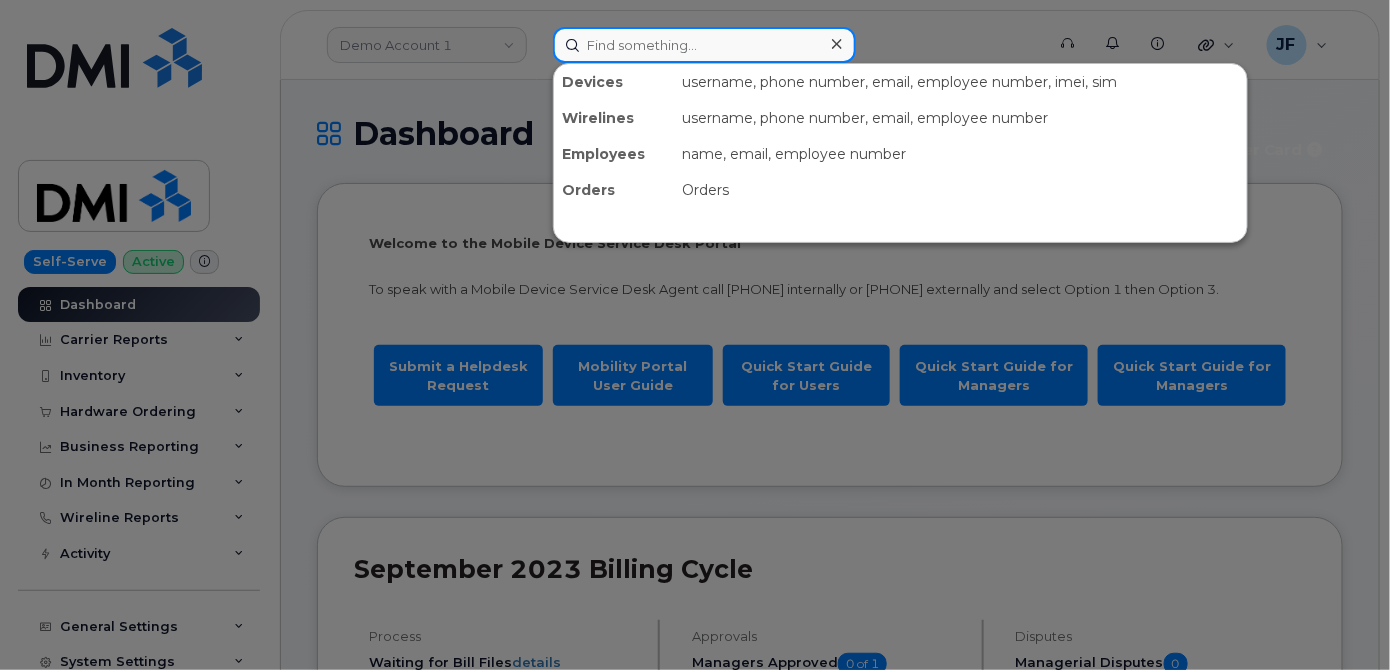 paste on "[CREDIT CARD]" 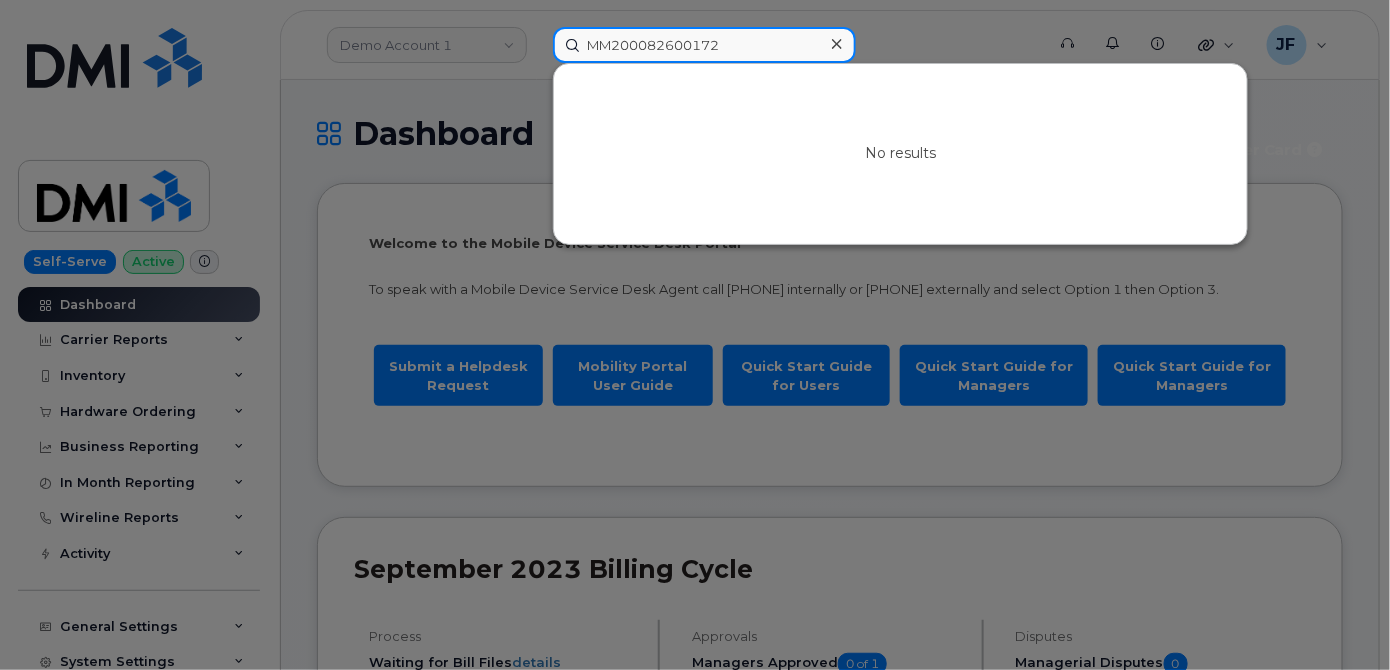 drag, startPoint x: 754, startPoint y: 39, endPoint x: 378, endPoint y: 15, distance: 376.76517 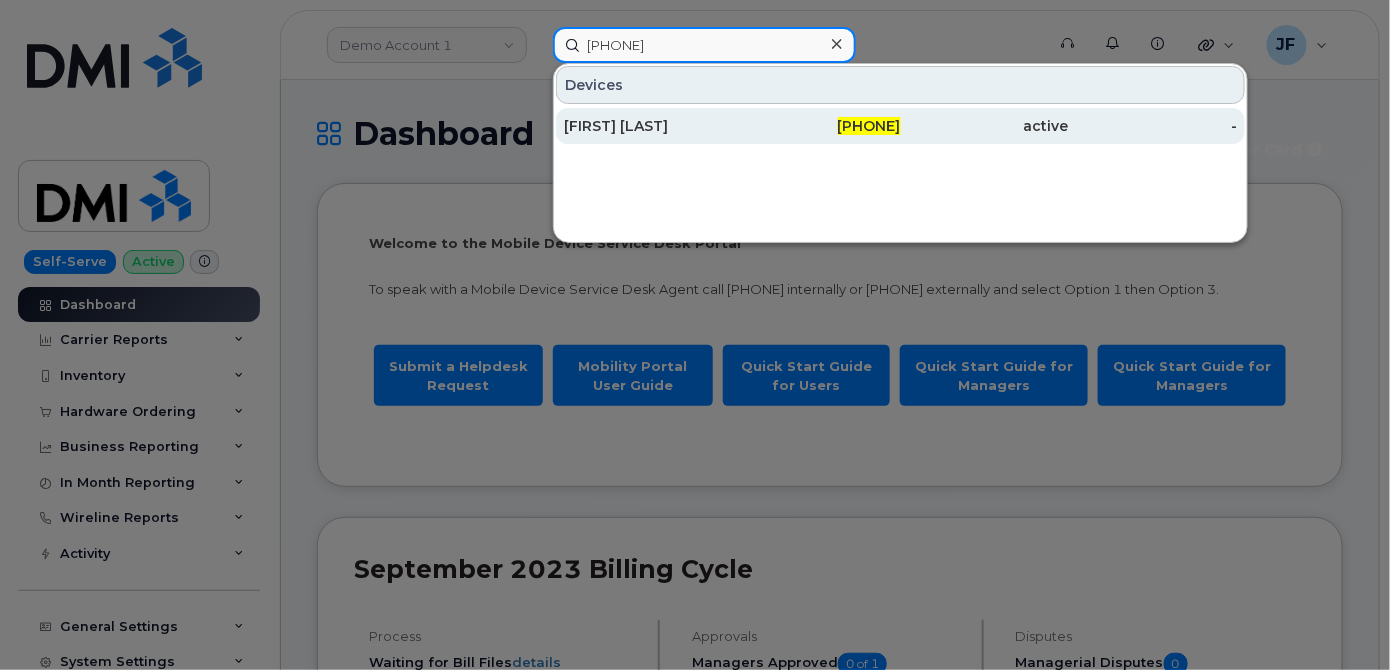 type on "303-625-3615" 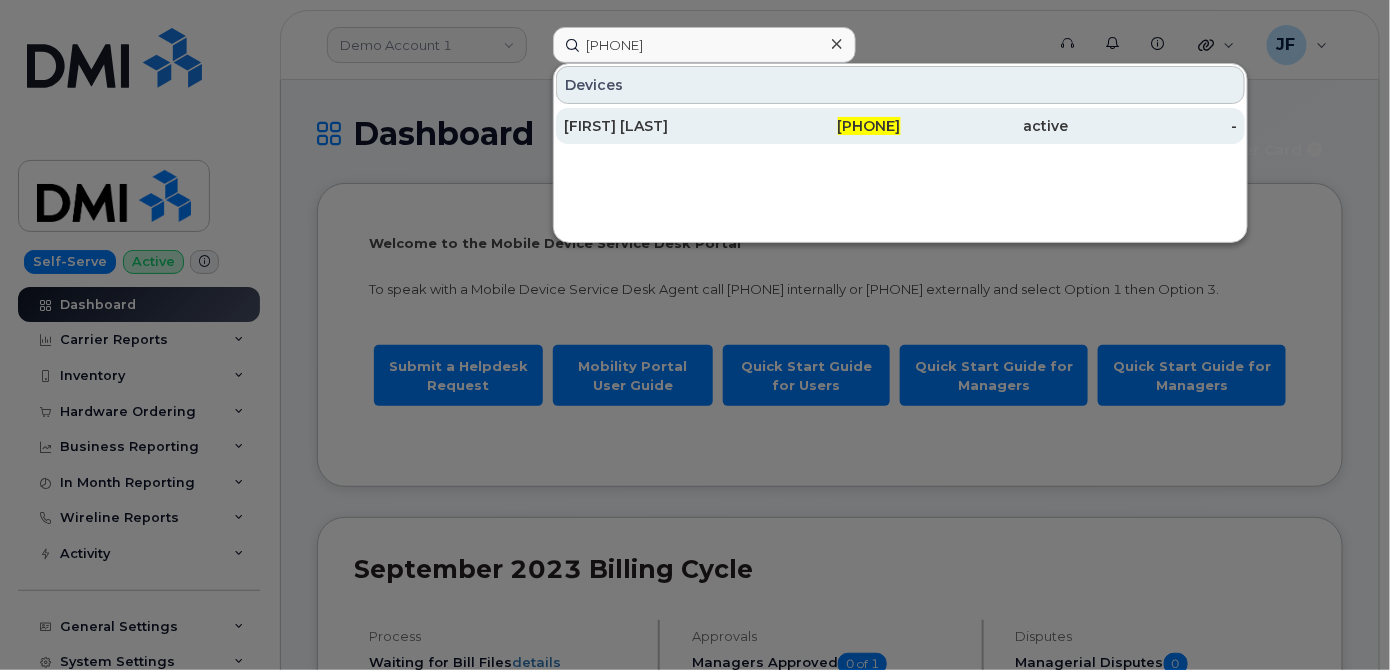 click on "[FIRST] [LAST]" 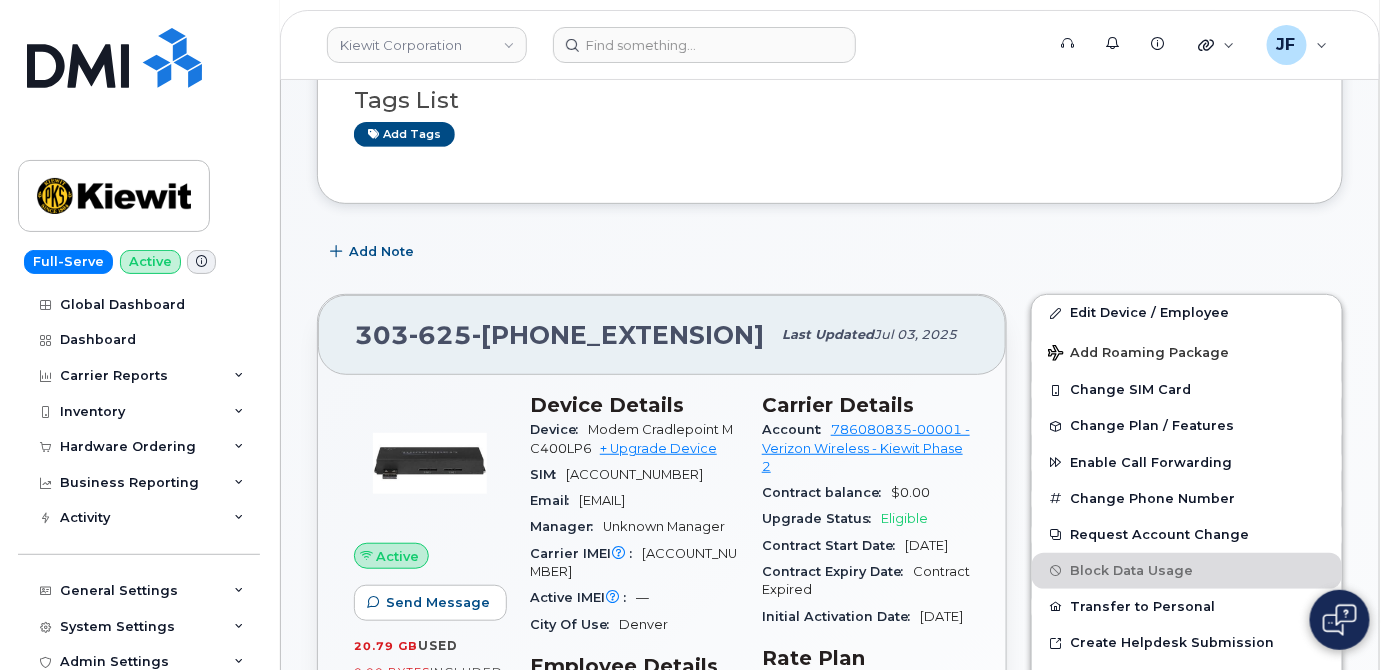 scroll, scrollTop: 181, scrollLeft: 0, axis: vertical 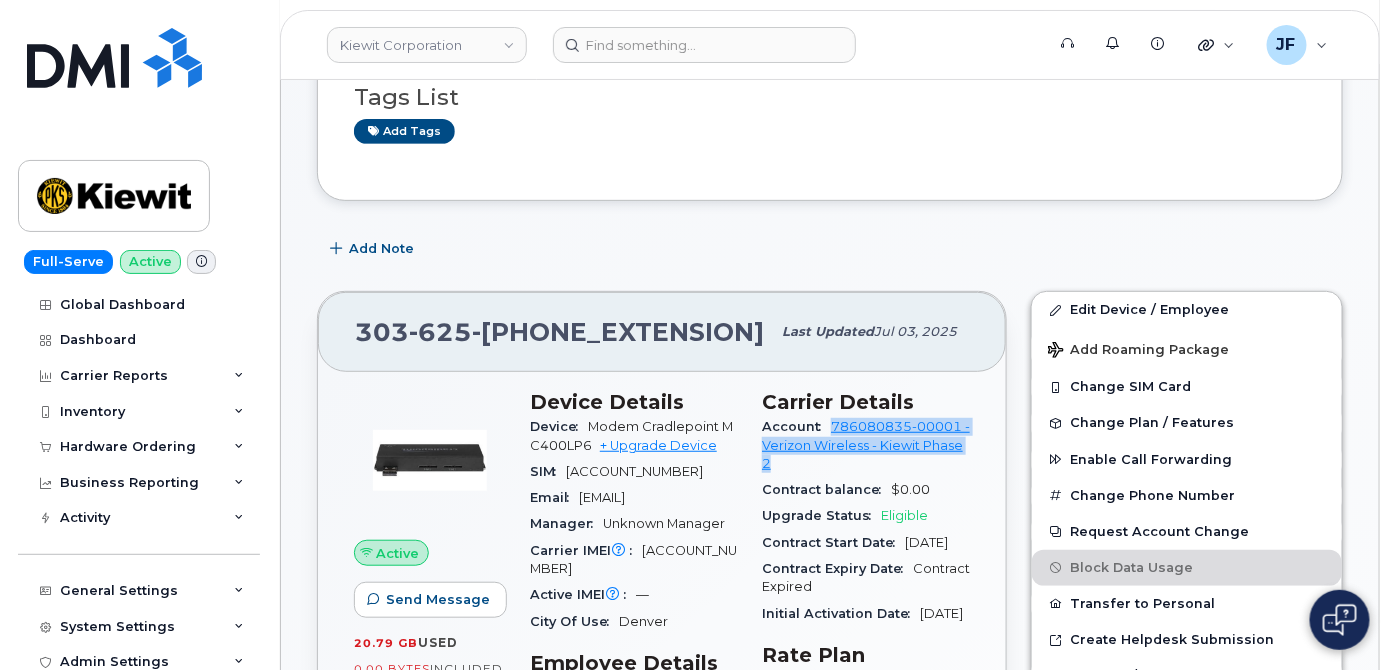 drag, startPoint x: 807, startPoint y: 465, endPoint x: 832, endPoint y: 430, distance: 43.011627 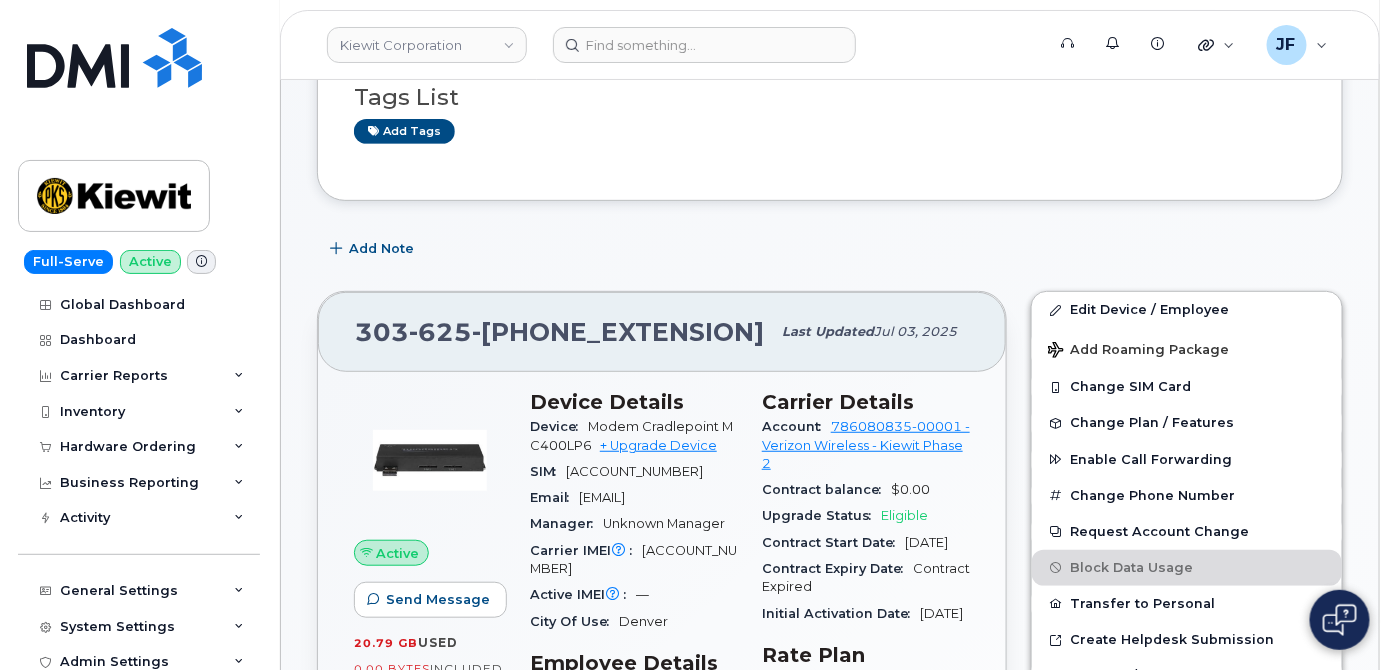 click on "[PHONE] Last updated  [DATE]" at bounding box center [662, 332] 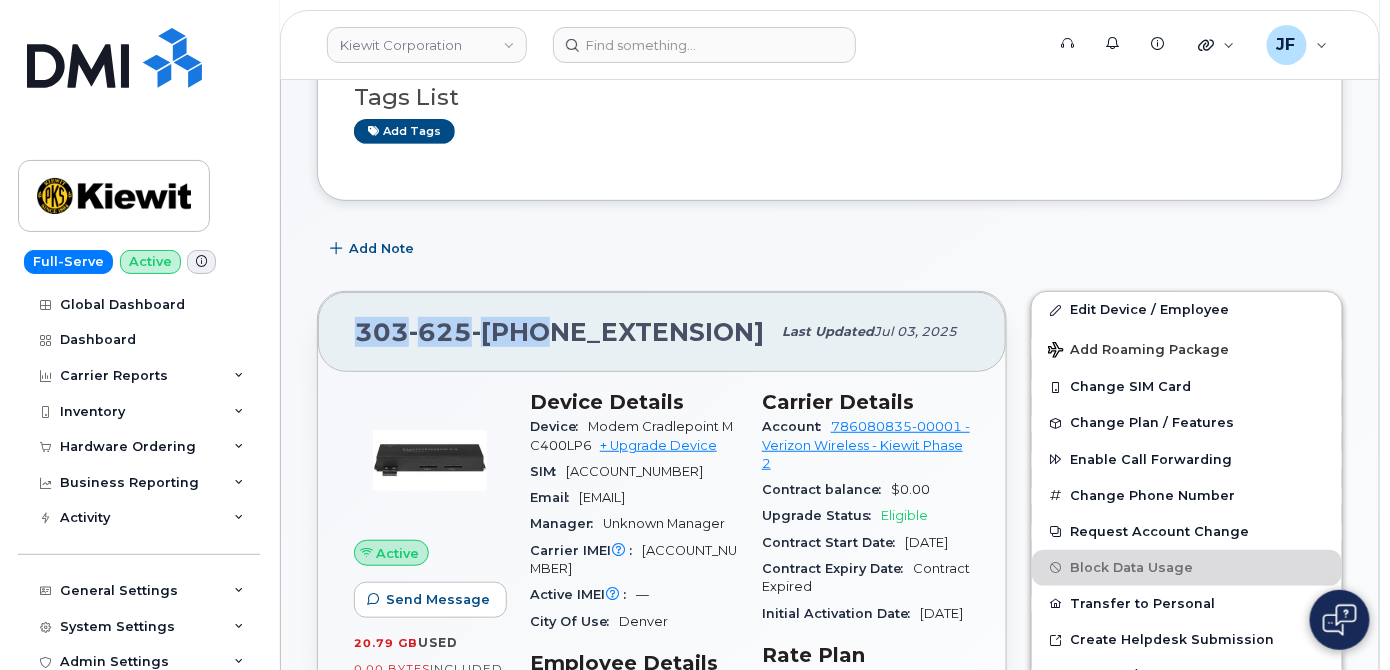 drag, startPoint x: 589, startPoint y: 337, endPoint x: 357, endPoint y: 324, distance: 232.36394 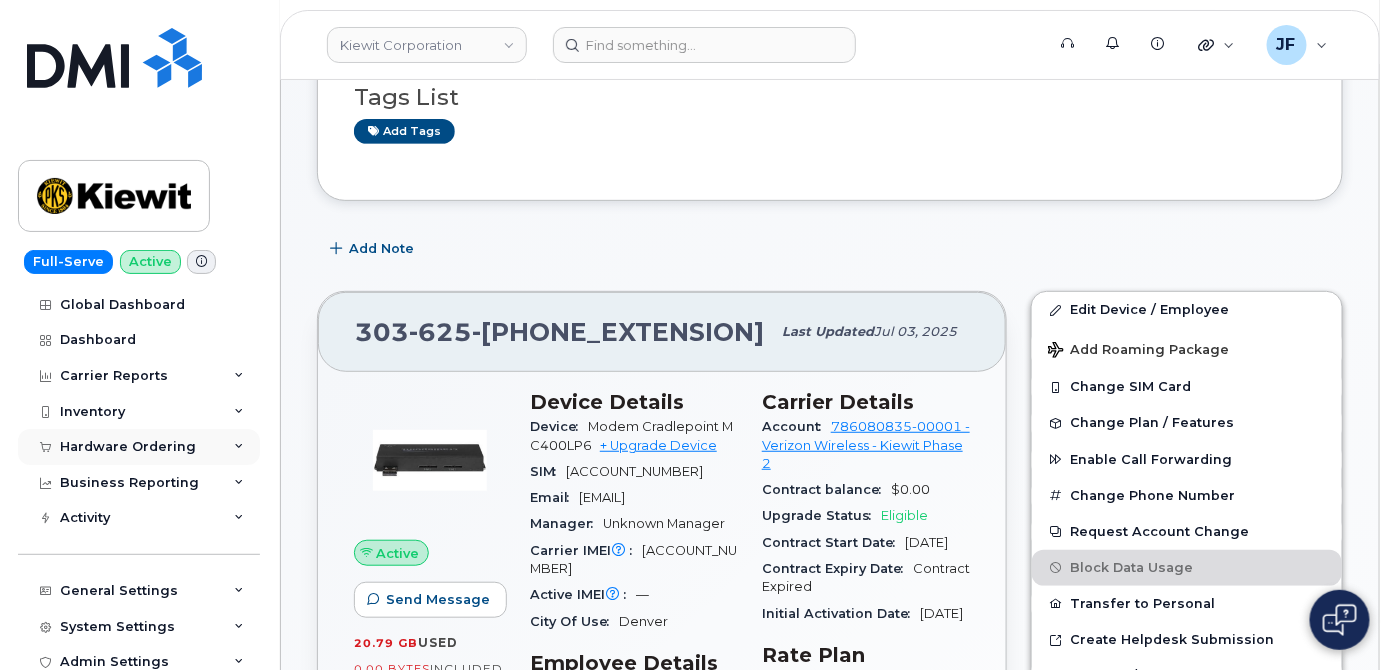 click on "Hardware Ordering" at bounding box center (128, 447) 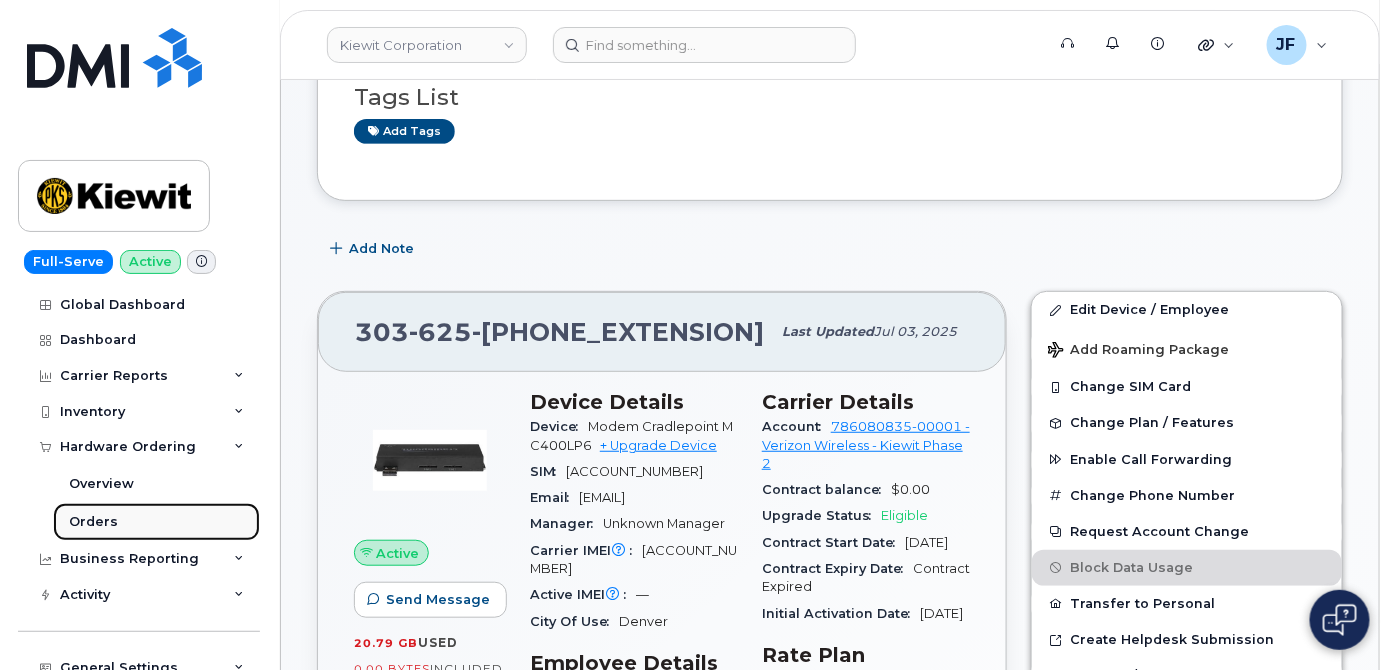 click on "Orders" at bounding box center (93, 522) 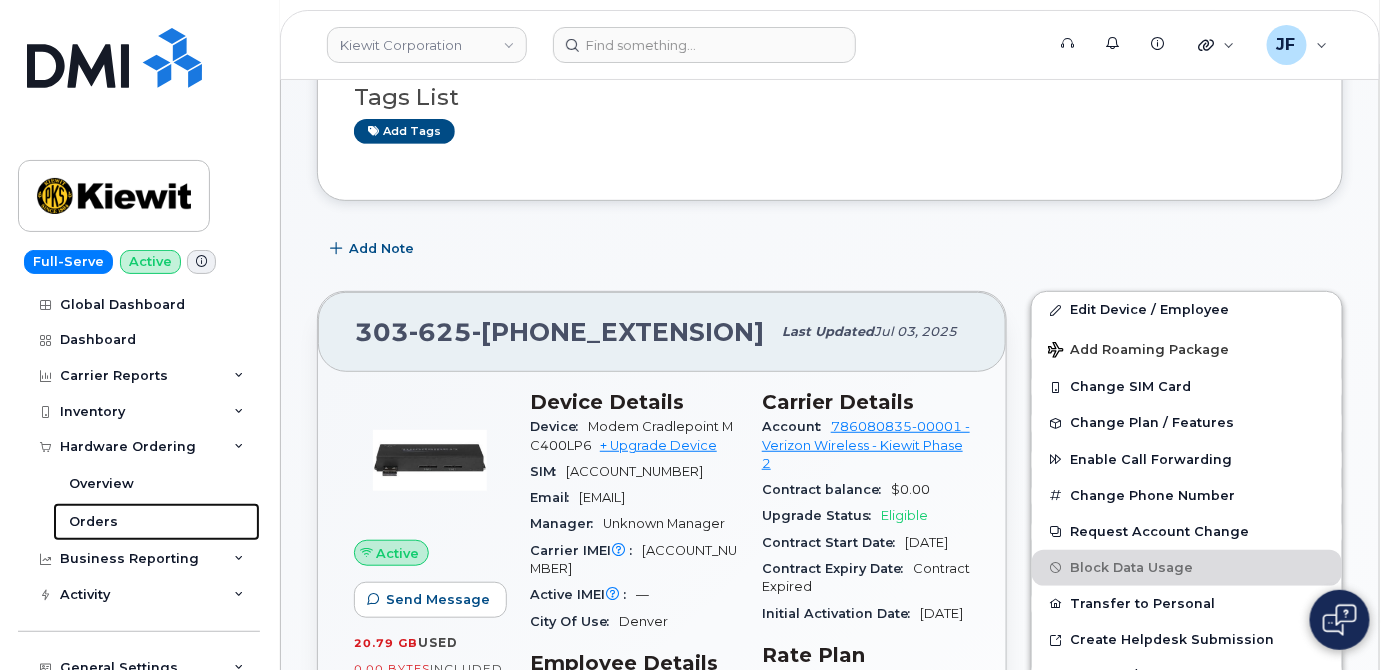 scroll, scrollTop: 0, scrollLeft: 0, axis: both 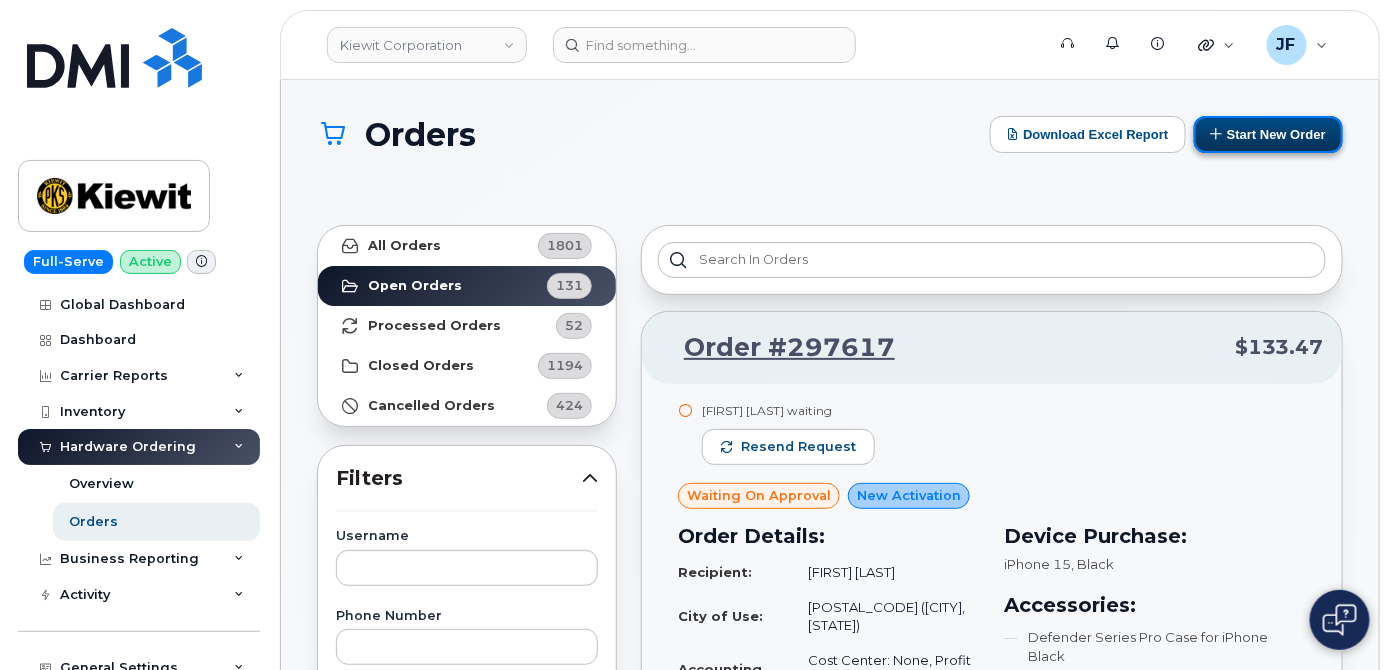 click on "Start New Order" at bounding box center [1268, 134] 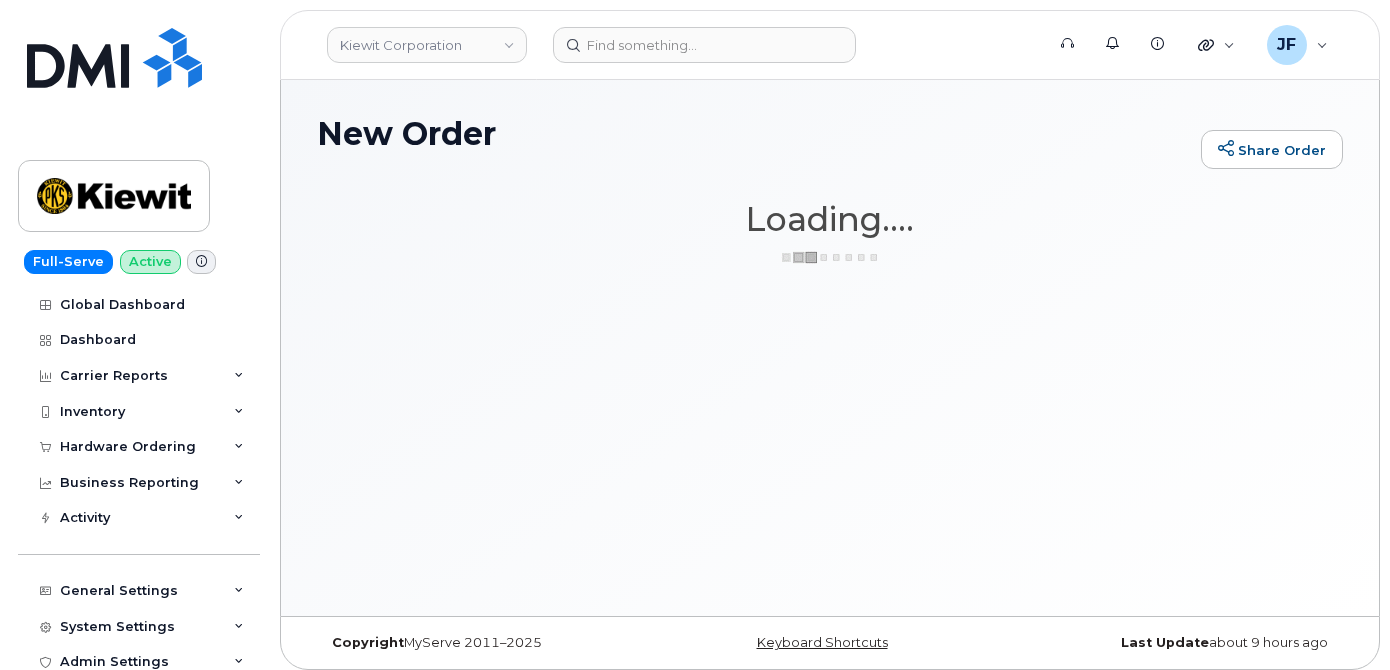 scroll, scrollTop: 0, scrollLeft: 0, axis: both 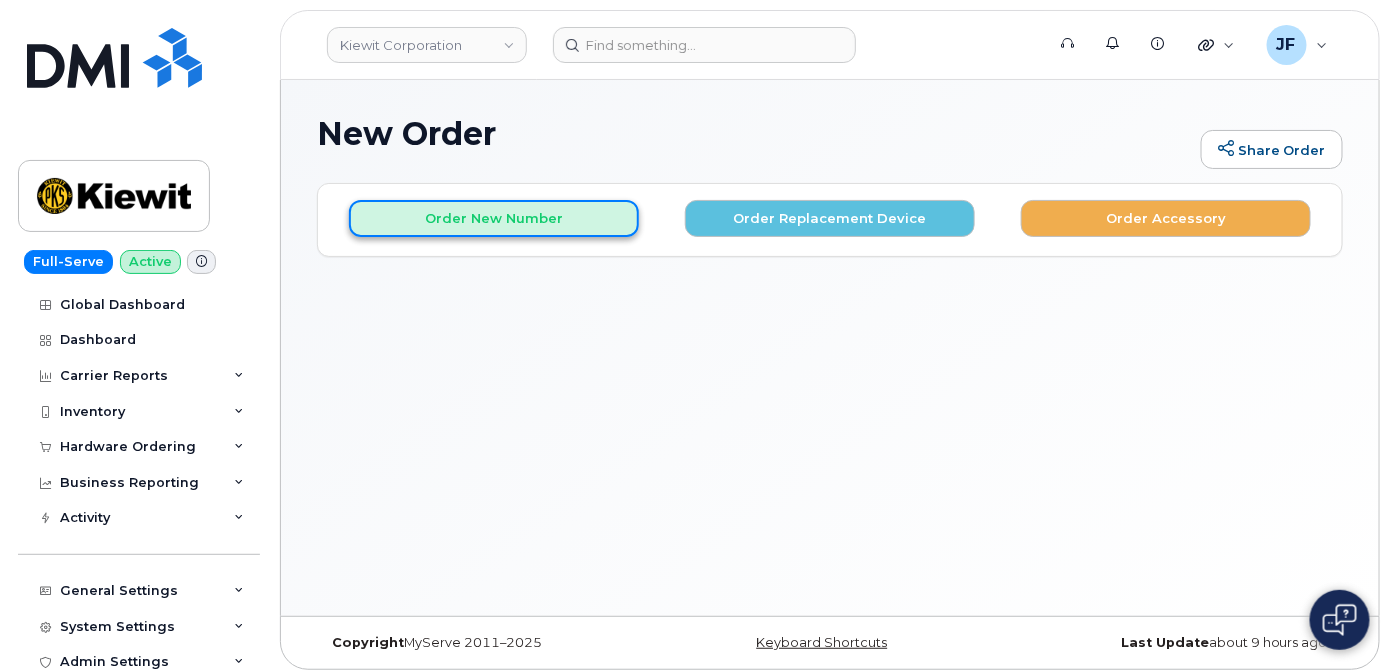 click on "Order New Number" at bounding box center [494, 218] 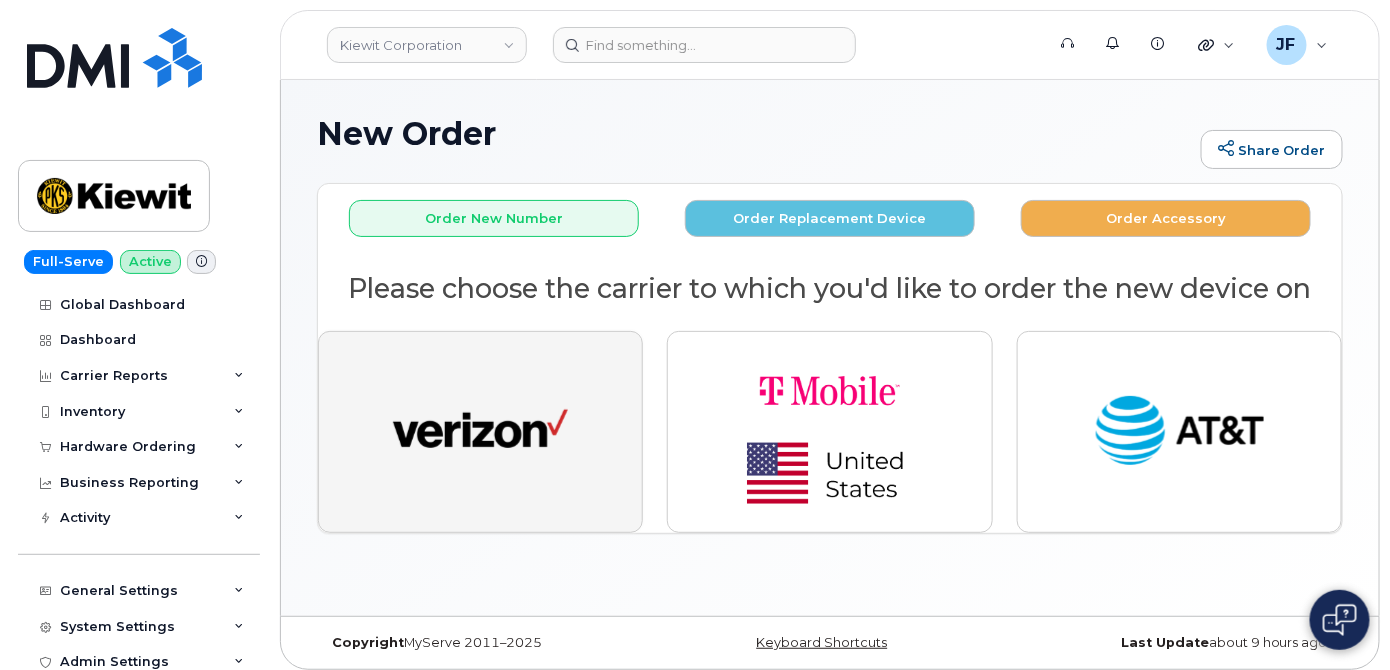 click at bounding box center [480, 432] 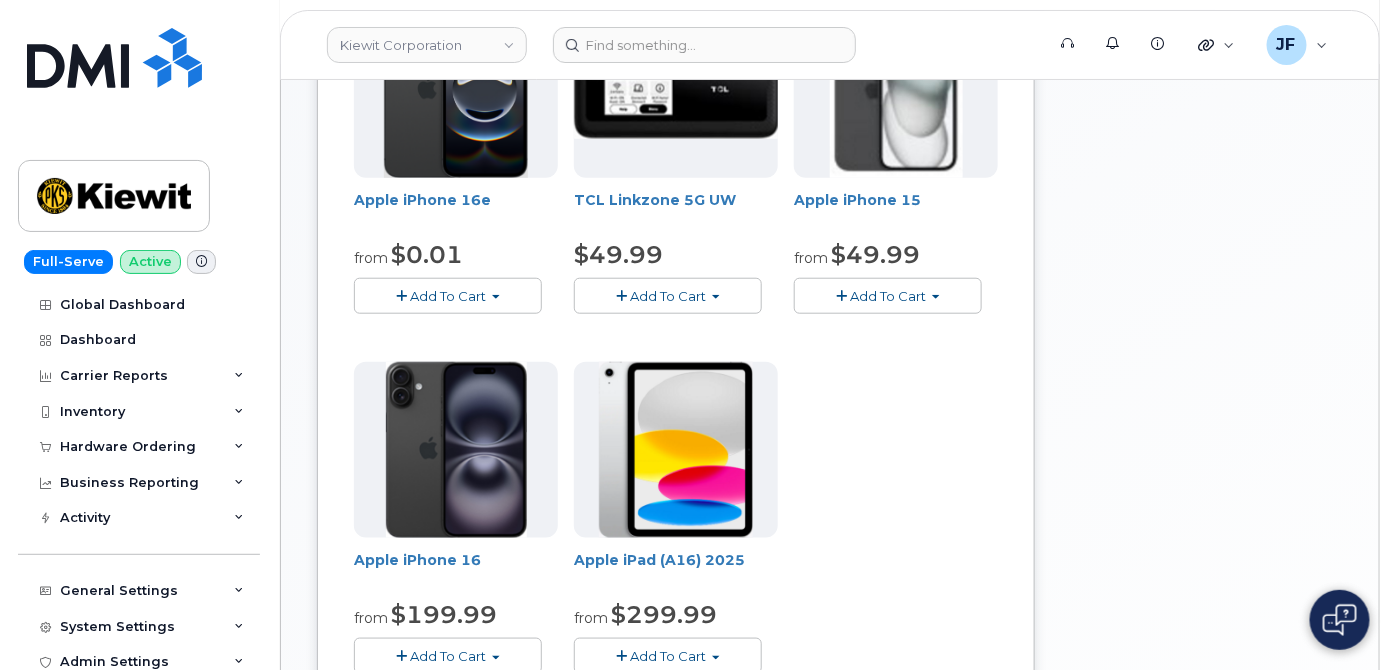 scroll, scrollTop: 454, scrollLeft: 0, axis: vertical 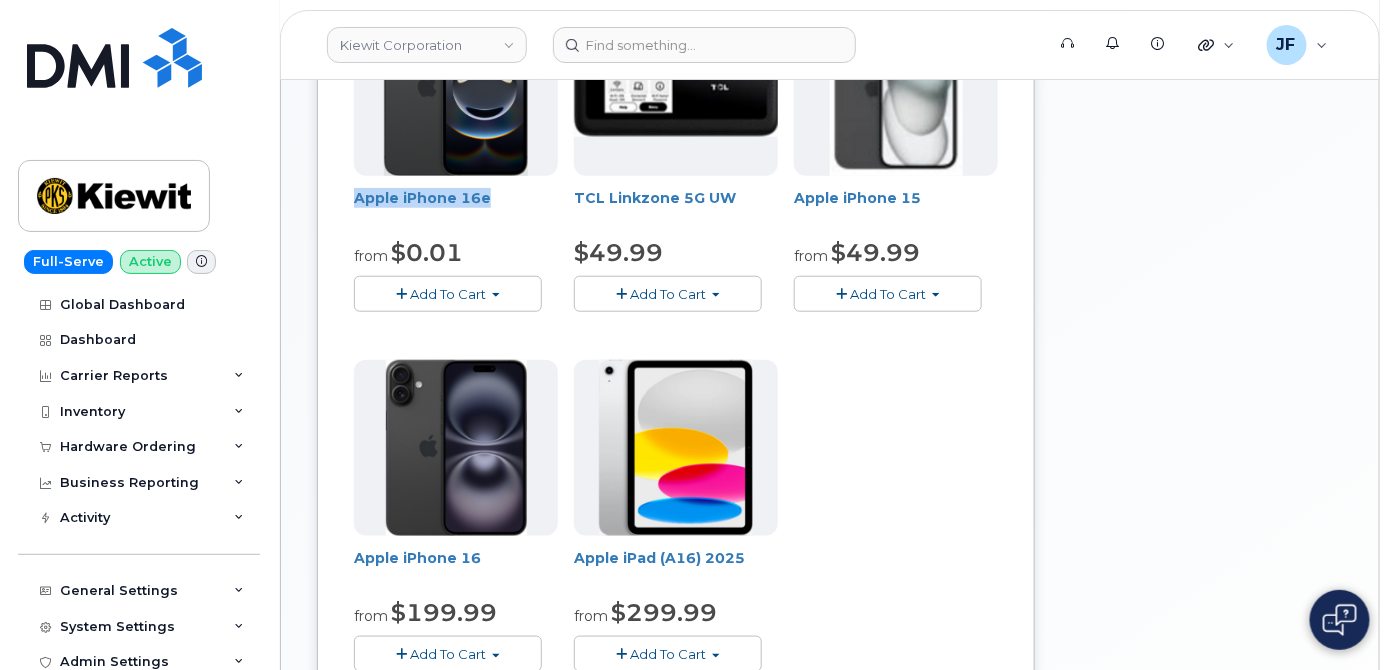 drag, startPoint x: 349, startPoint y: 198, endPoint x: 492, endPoint y: 197, distance: 143.0035 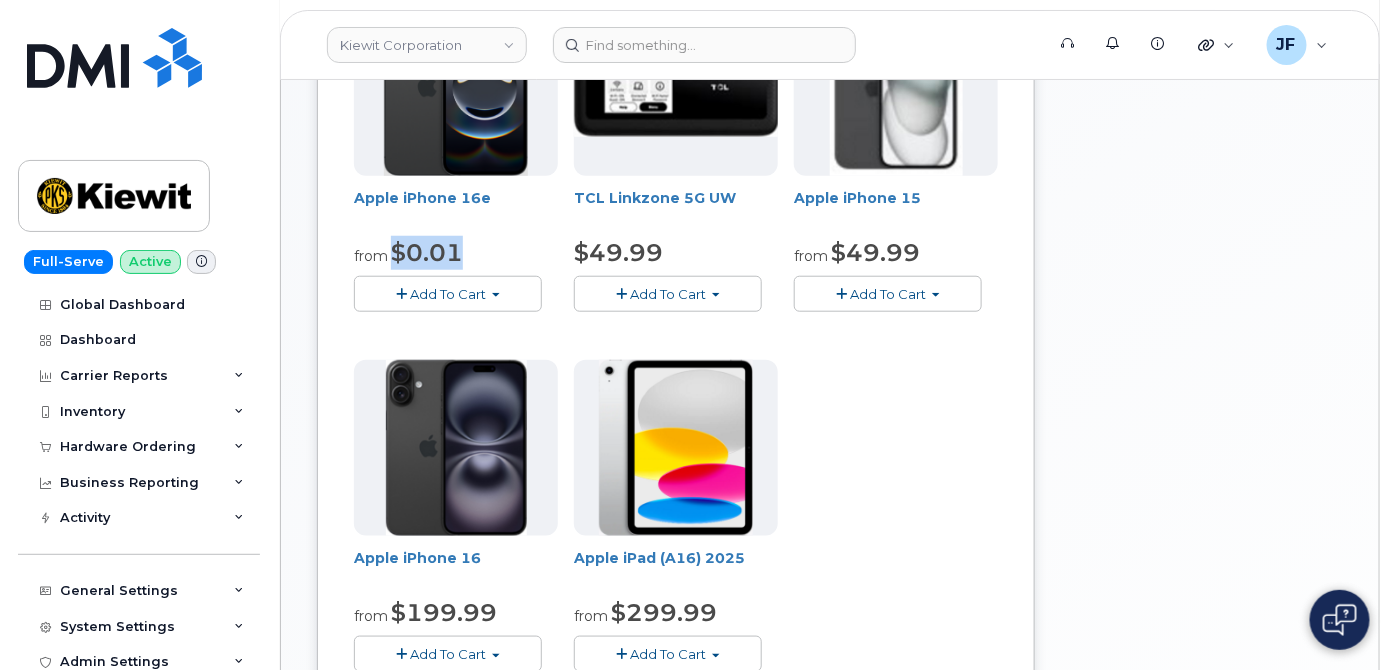 drag, startPoint x: 473, startPoint y: 244, endPoint x: 389, endPoint y: 241, distance: 84.05355 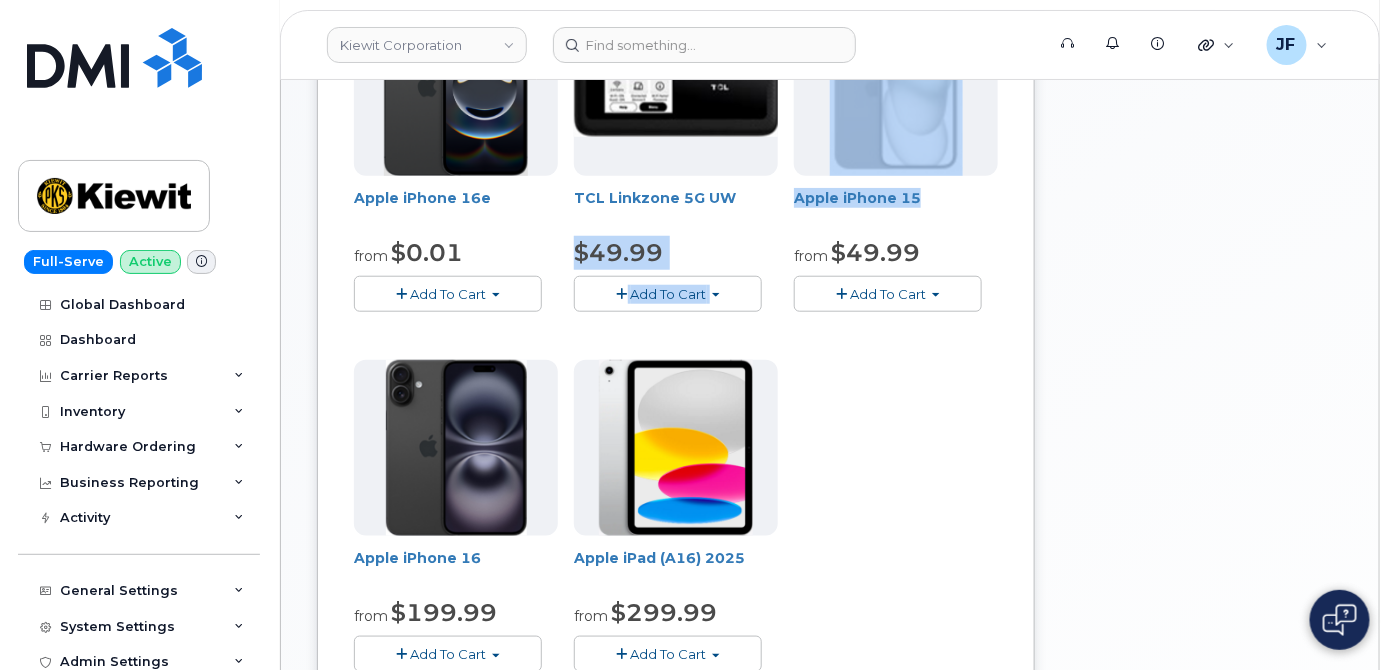 drag, startPoint x: 798, startPoint y: 191, endPoint x: 933, endPoint y: 198, distance: 135.18137 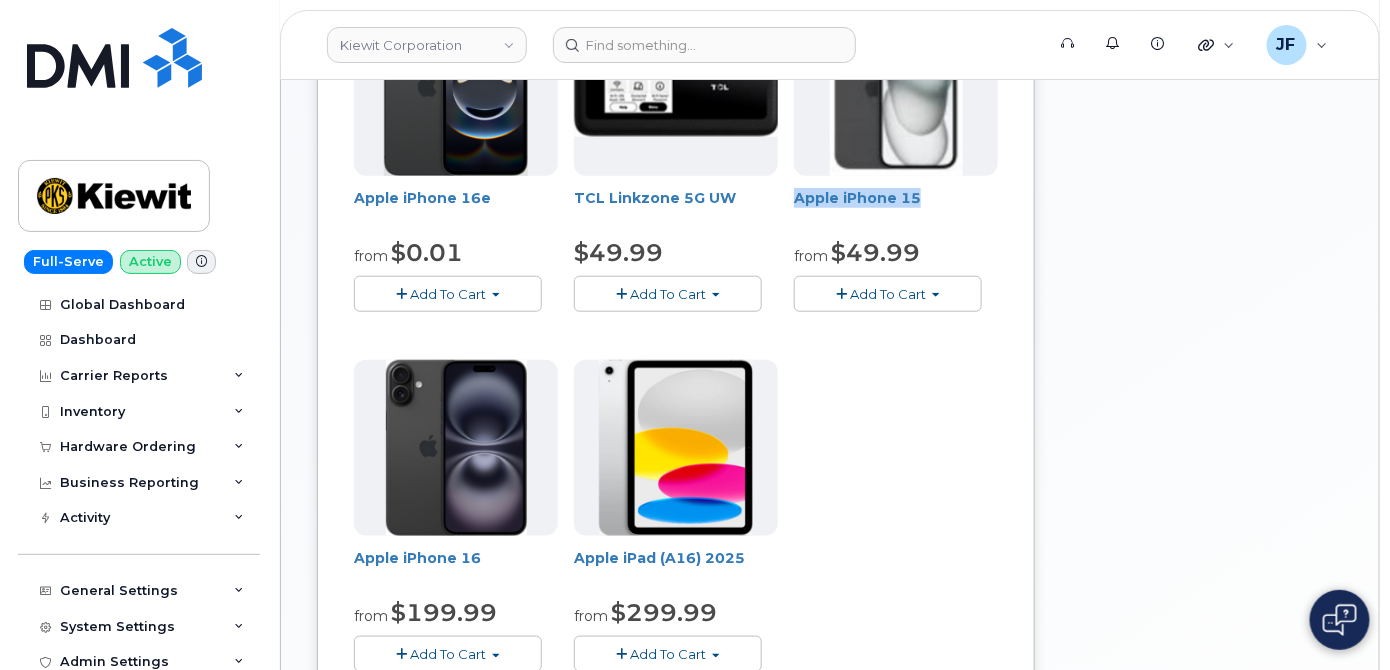 drag, startPoint x: 793, startPoint y: 195, endPoint x: 917, endPoint y: 203, distance: 124.2578 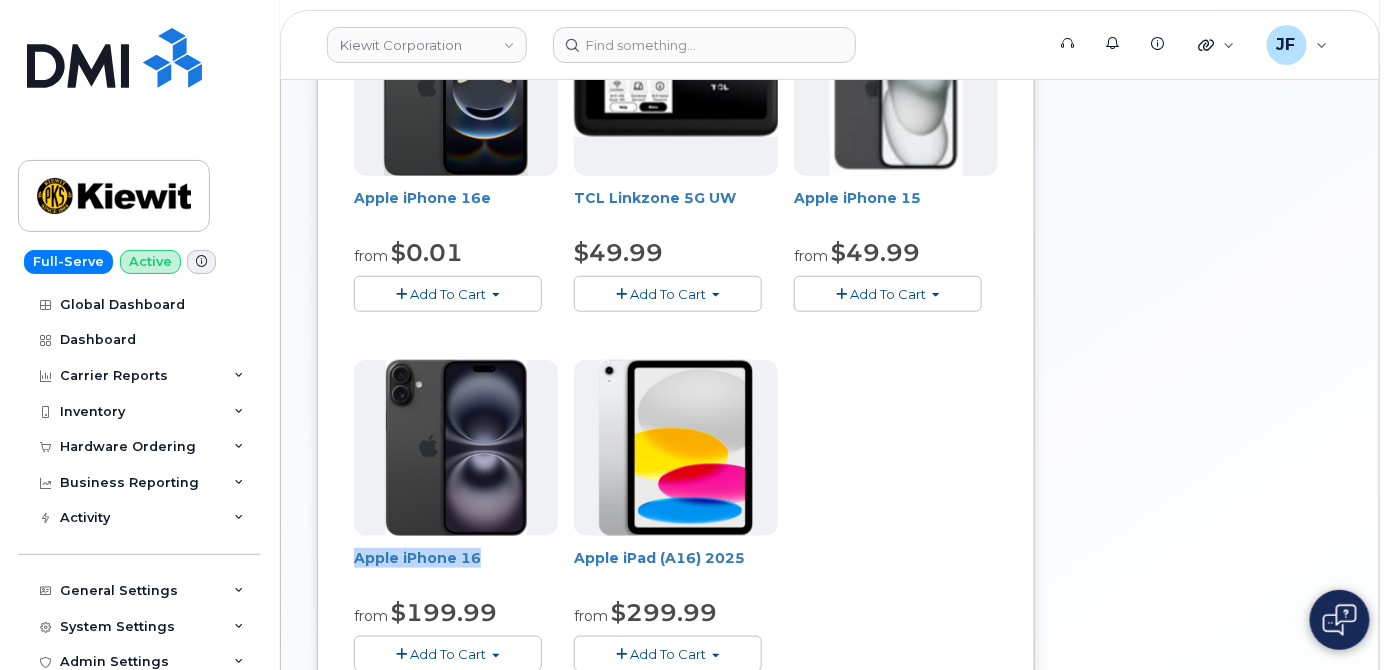 drag, startPoint x: 347, startPoint y: 549, endPoint x: 486, endPoint y: 567, distance: 140.16063 